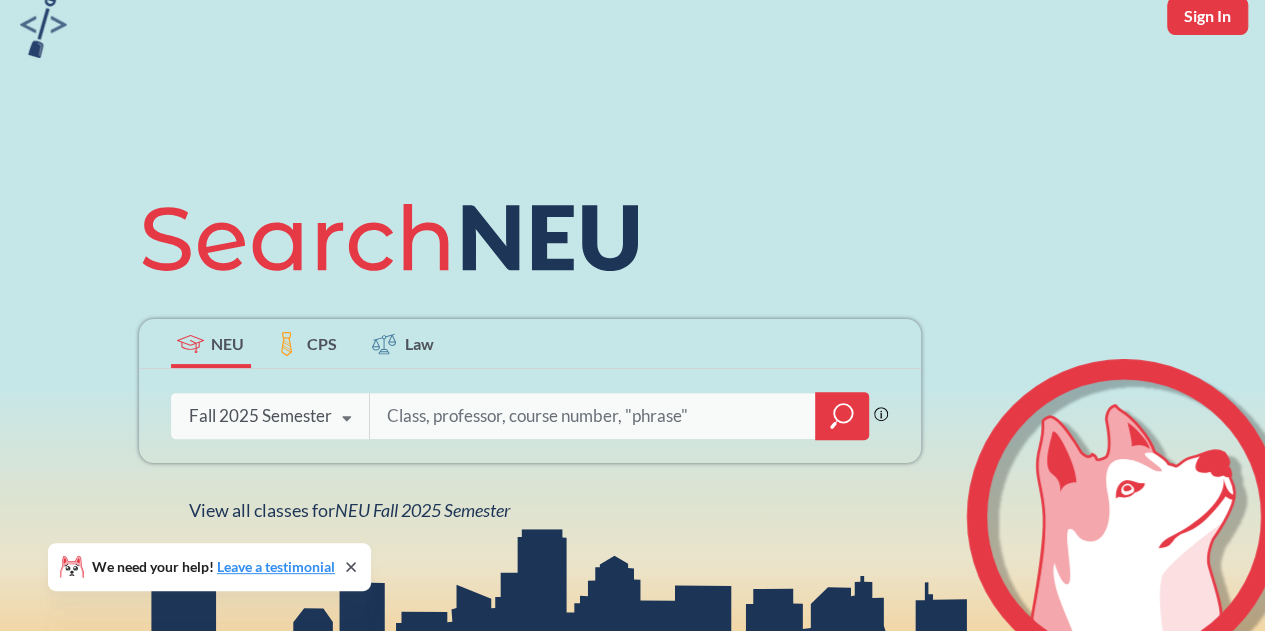 scroll, scrollTop: 92, scrollLeft: 0, axis: vertical 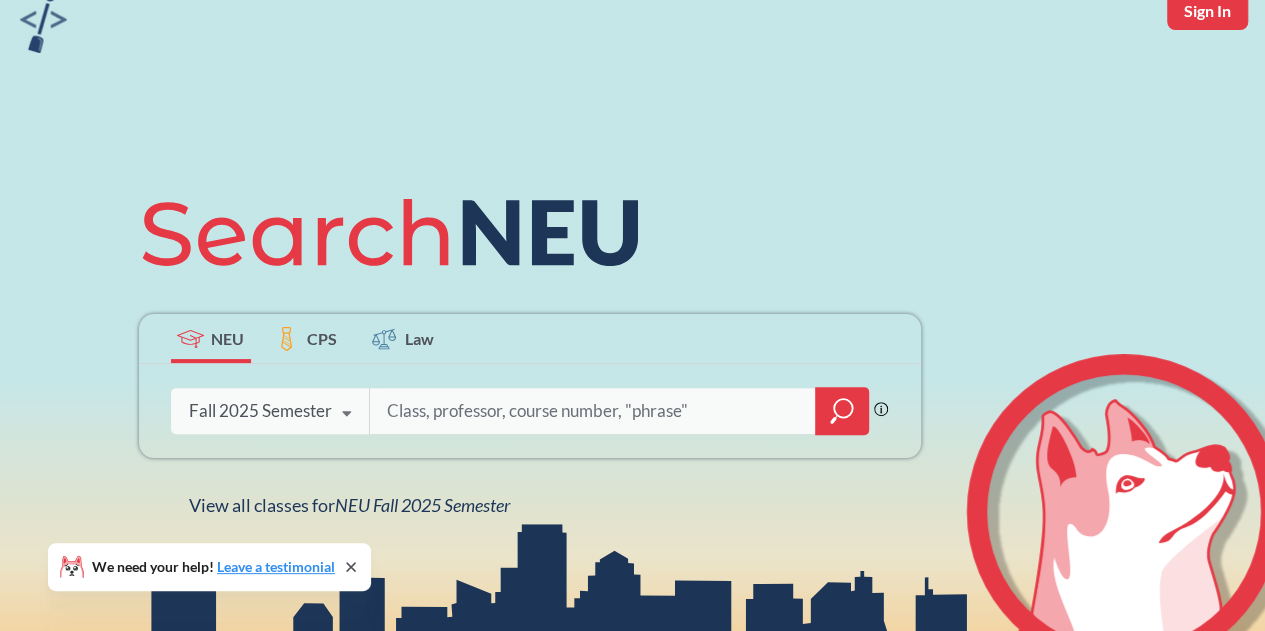 click at bounding box center [593, 411] 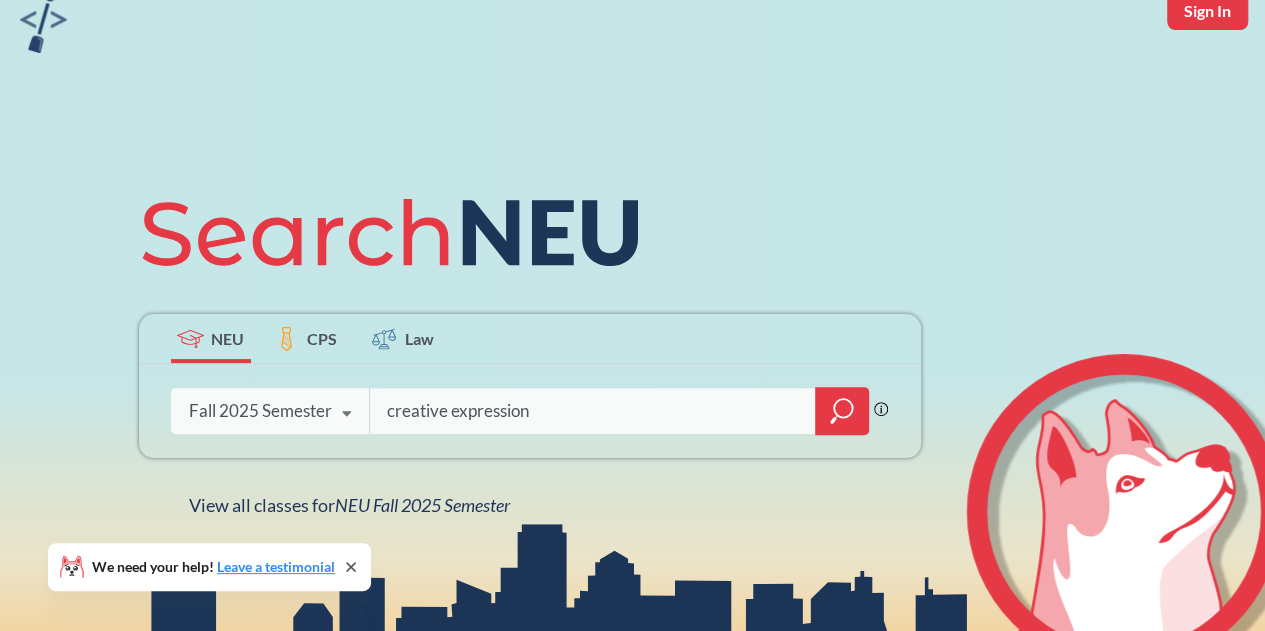 type on "creative expression" 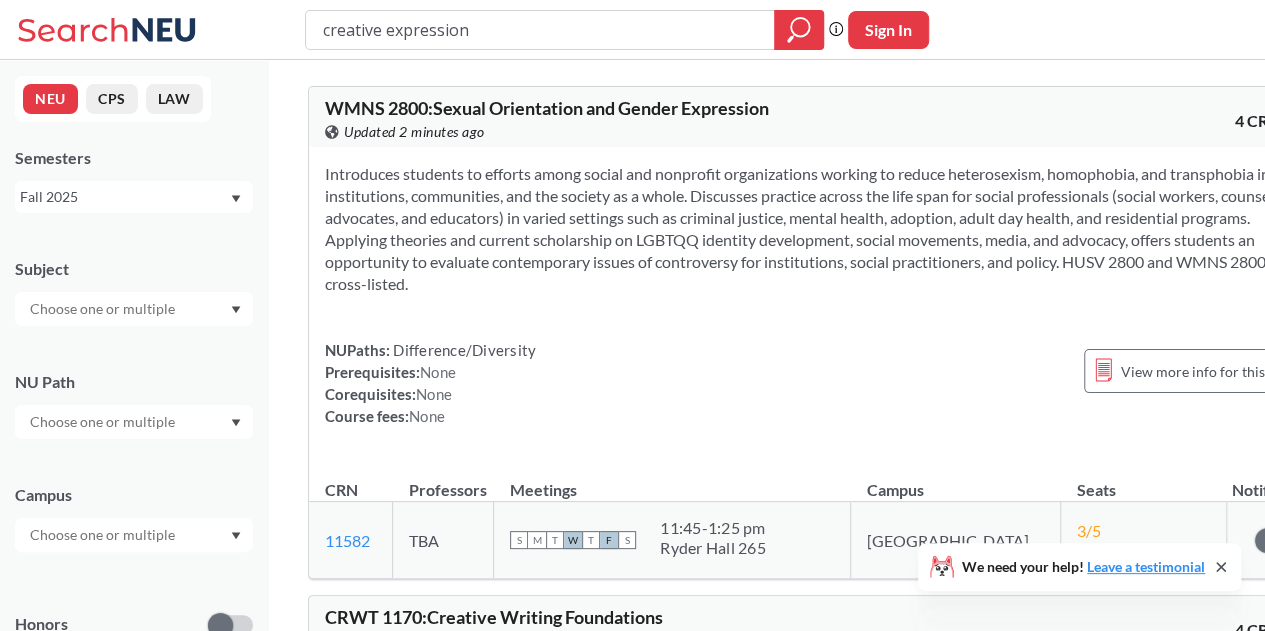 click at bounding box center (134, 422) 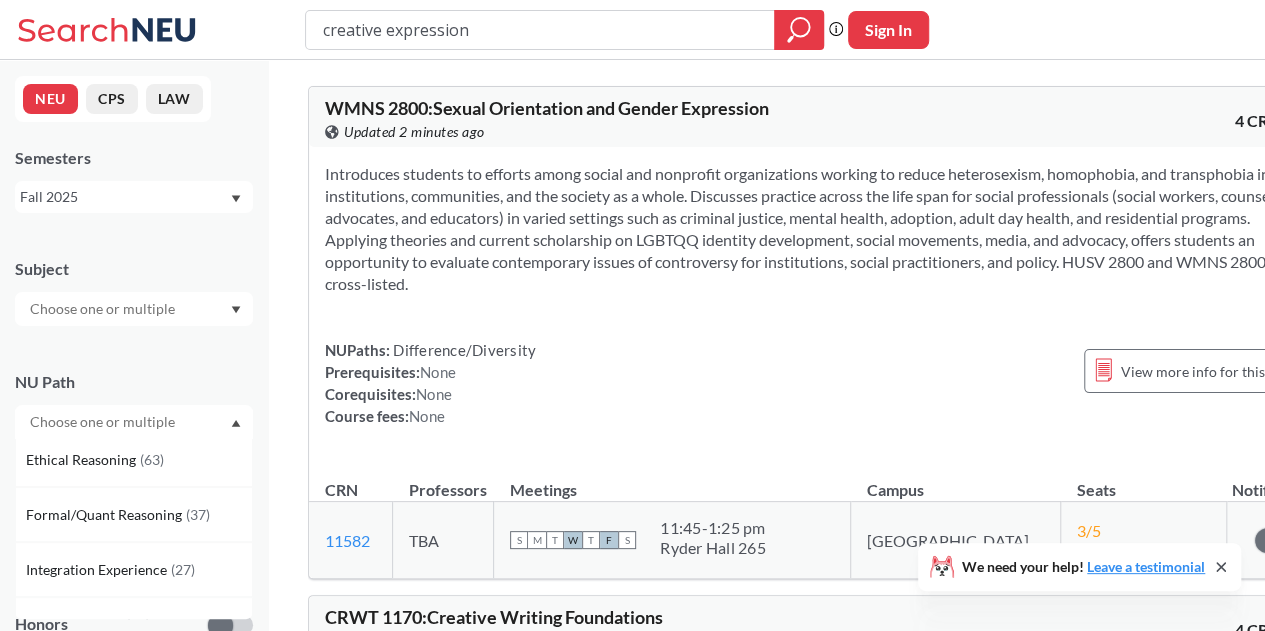 scroll, scrollTop: 534, scrollLeft: 0, axis: vertical 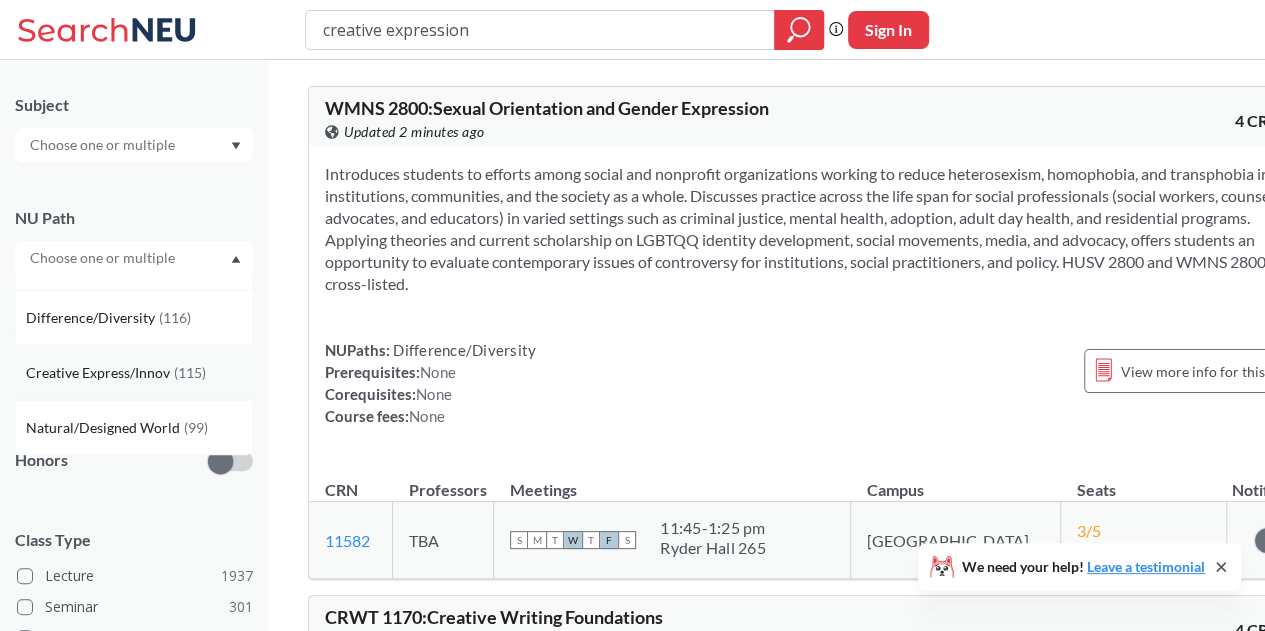click on "Creative Express/Innov" at bounding box center (100, 373) 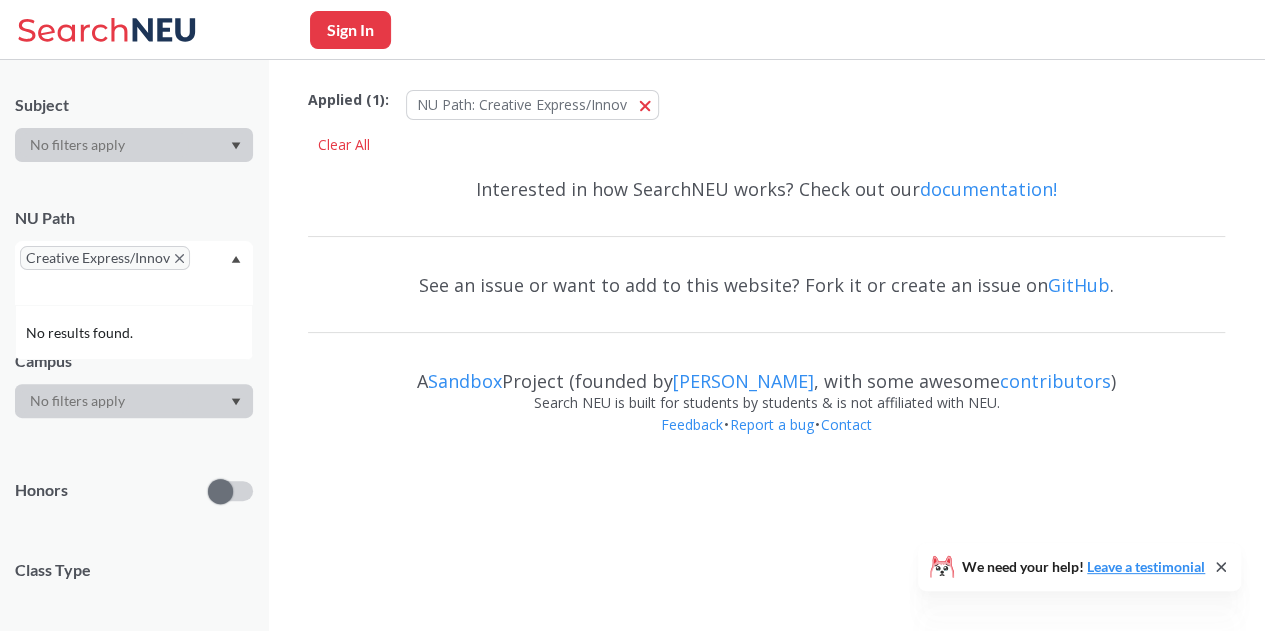 scroll, scrollTop: 0, scrollLeft: 0, axis: both 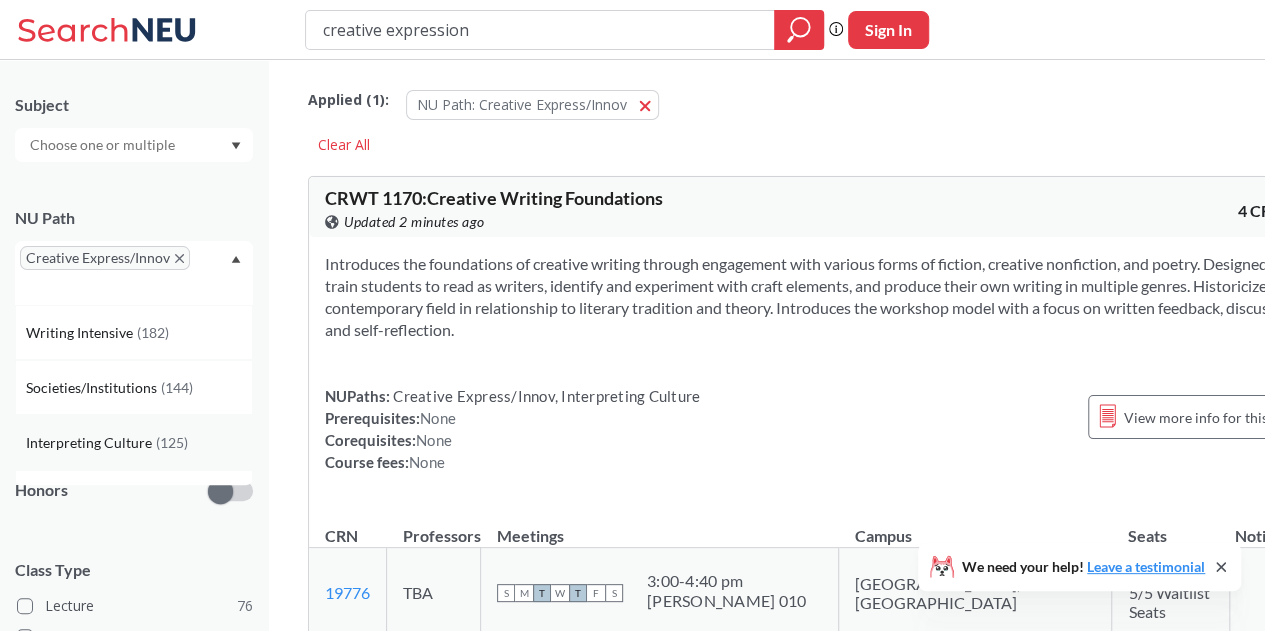 click on "Interpreting Culture ( 125 )" at bounding box center [134, 442] 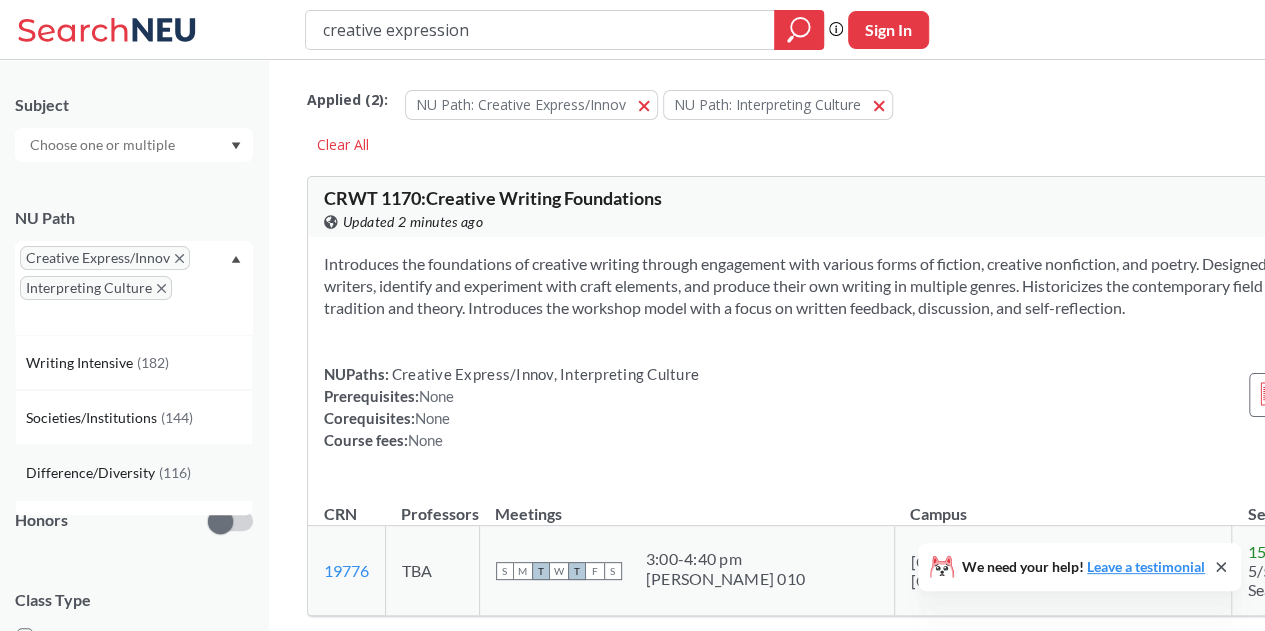 click on "( 116 )" at bounding box center [175, 472] 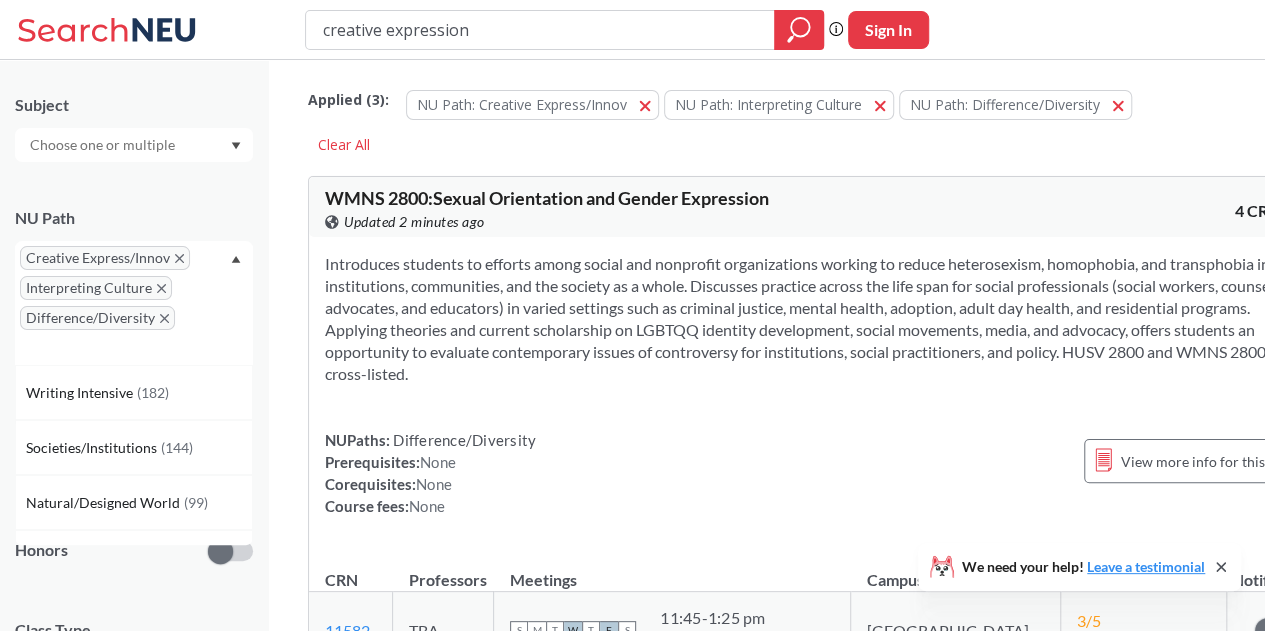 scroll, scrollTop: 61, scrollLeft: 0, axis: vertical 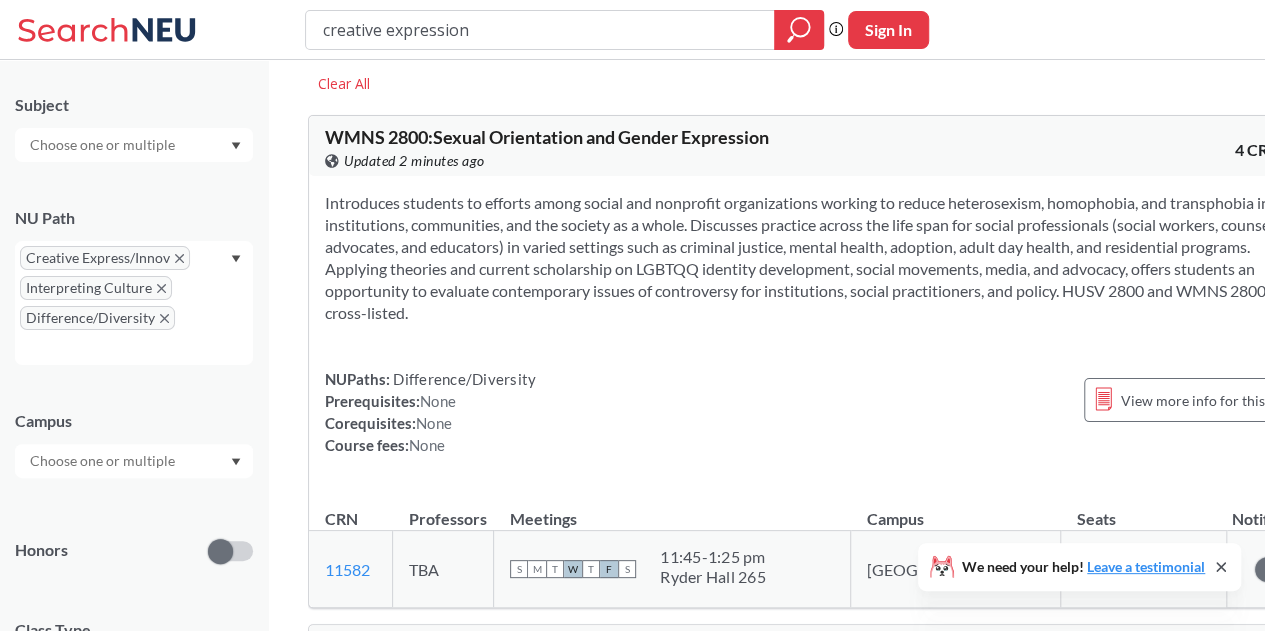 drag, startPoint x: 562, startPoint y: 32, endPoint x: 246, endPoint y: 43, distance: 316.1914 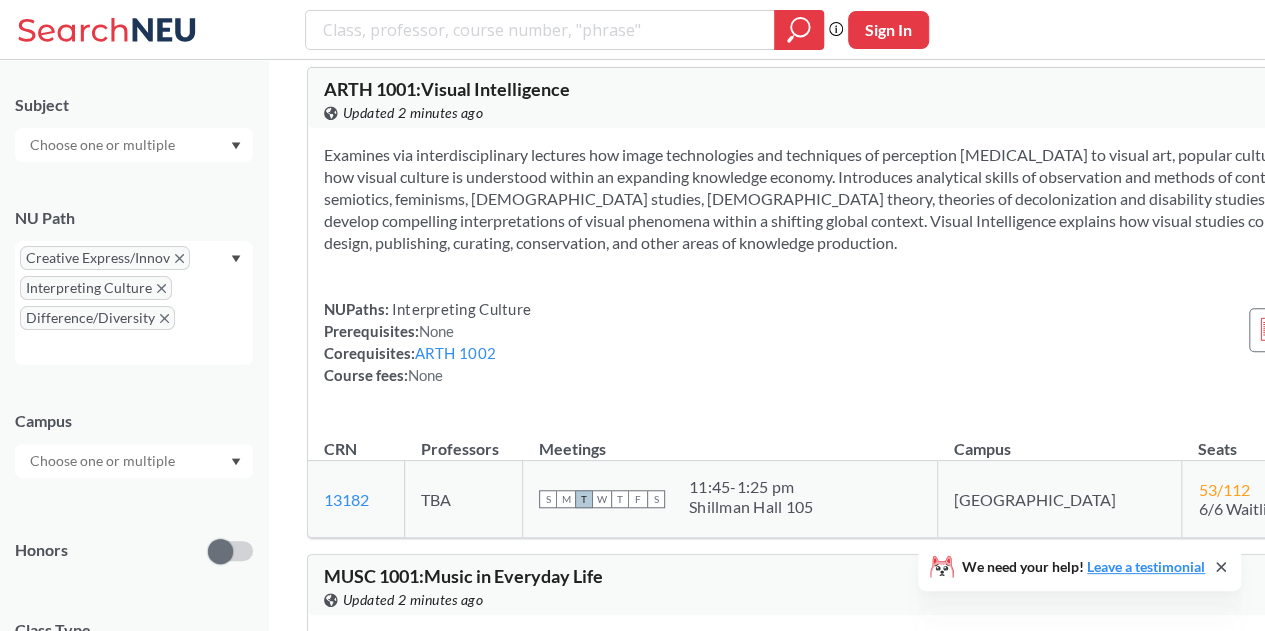 scroll, scrollTop: 575, scrollLeft: 0, axis: vertical 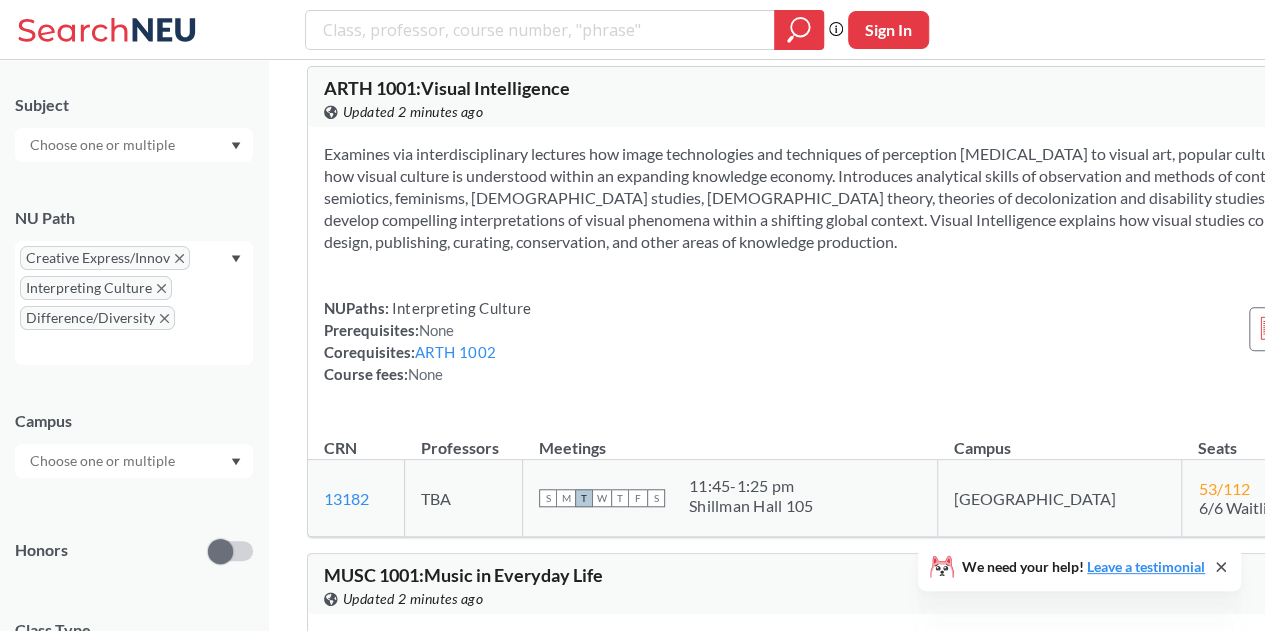 click 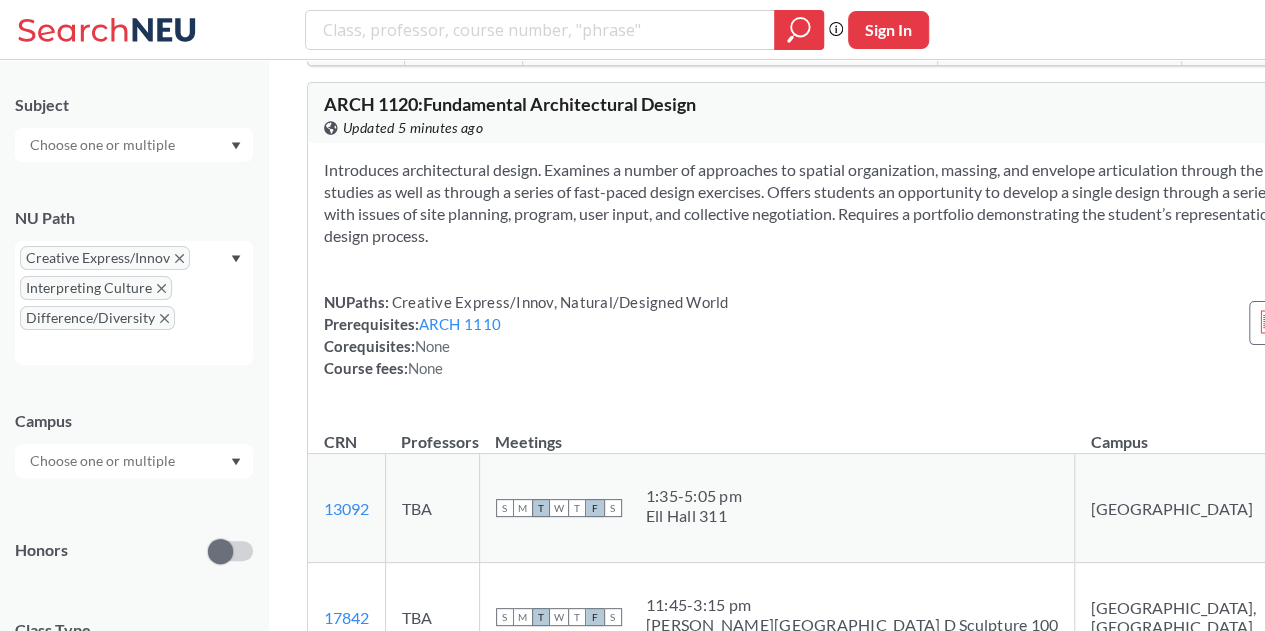 scroll, scrollTop: 16711, scrollLeft: 0, axis: vertical 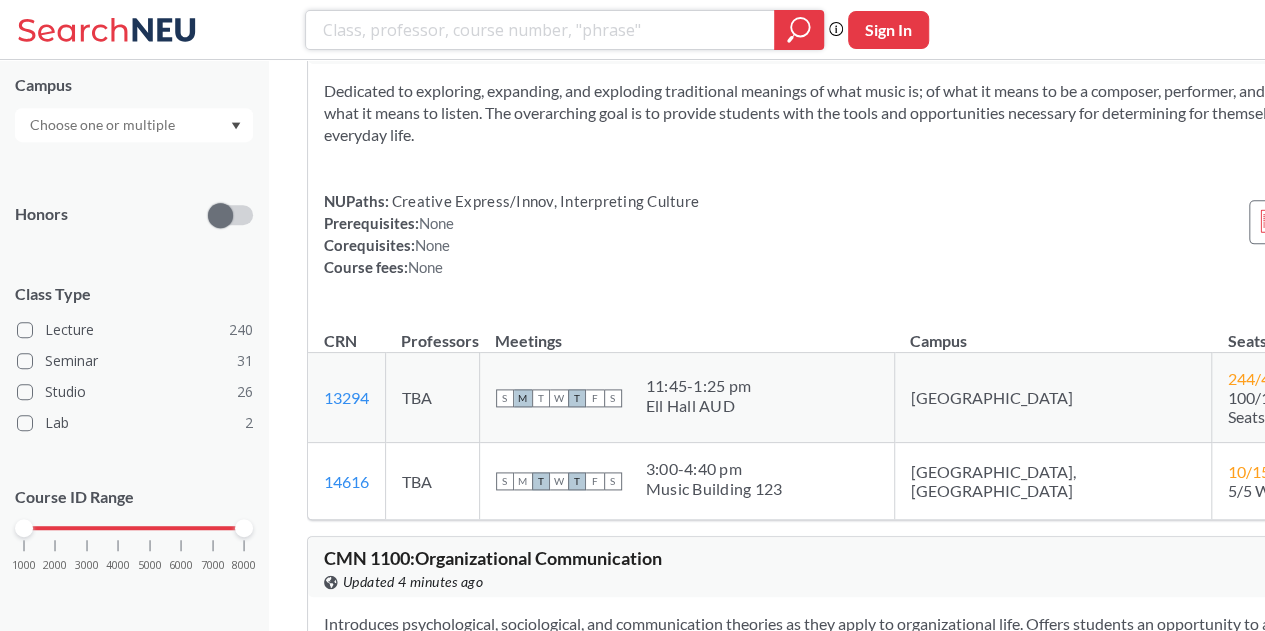 drag, startPoint x: 647, startPoint y: 19, endPoint x: 375, endPoint y: 269, distance: 369.4374 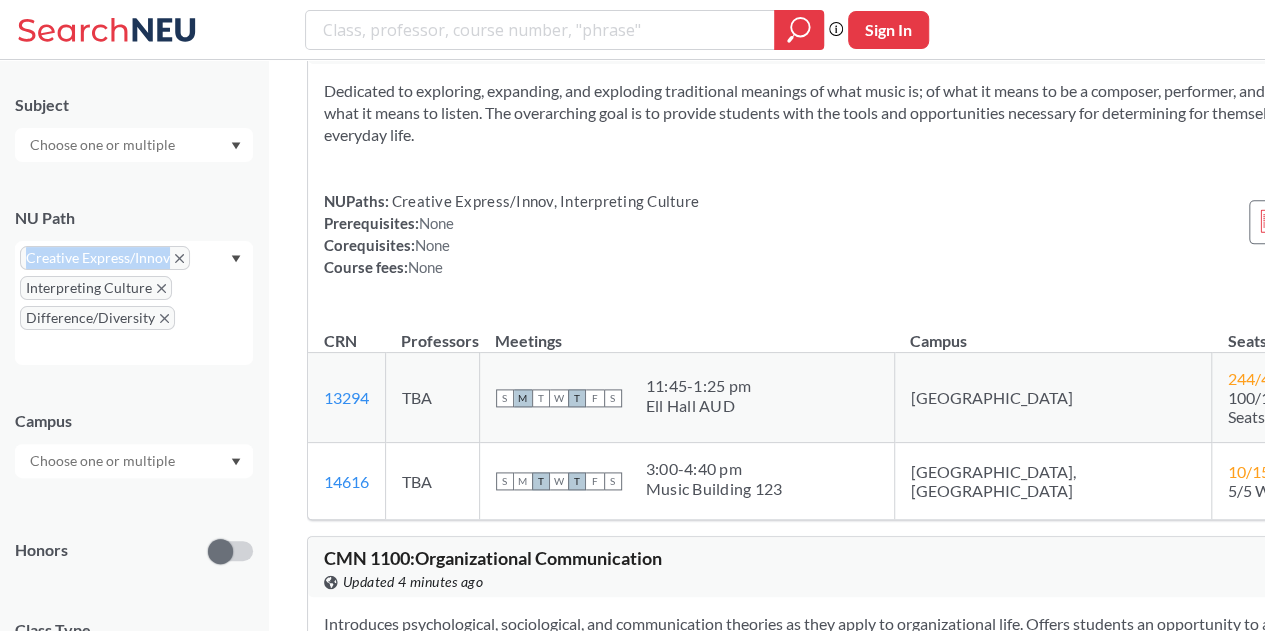 drag, startPoint x: 234, startPoint y: 213, endPoint x: 178, endPoint y: 258, distance: 71.8401 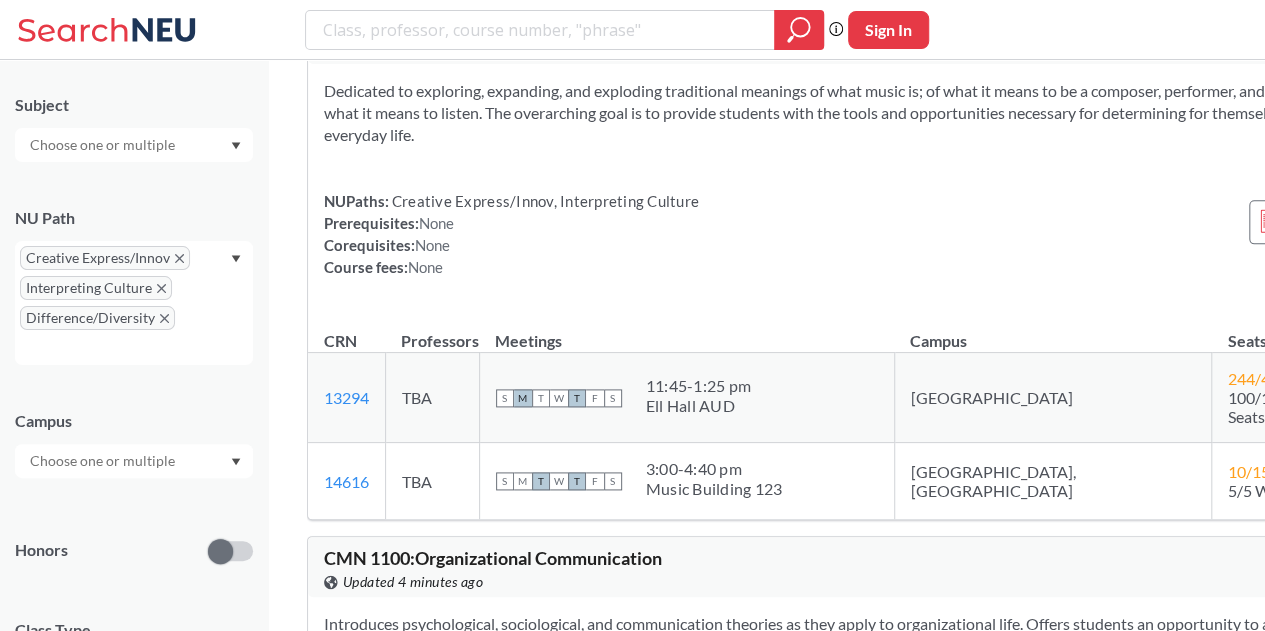 click 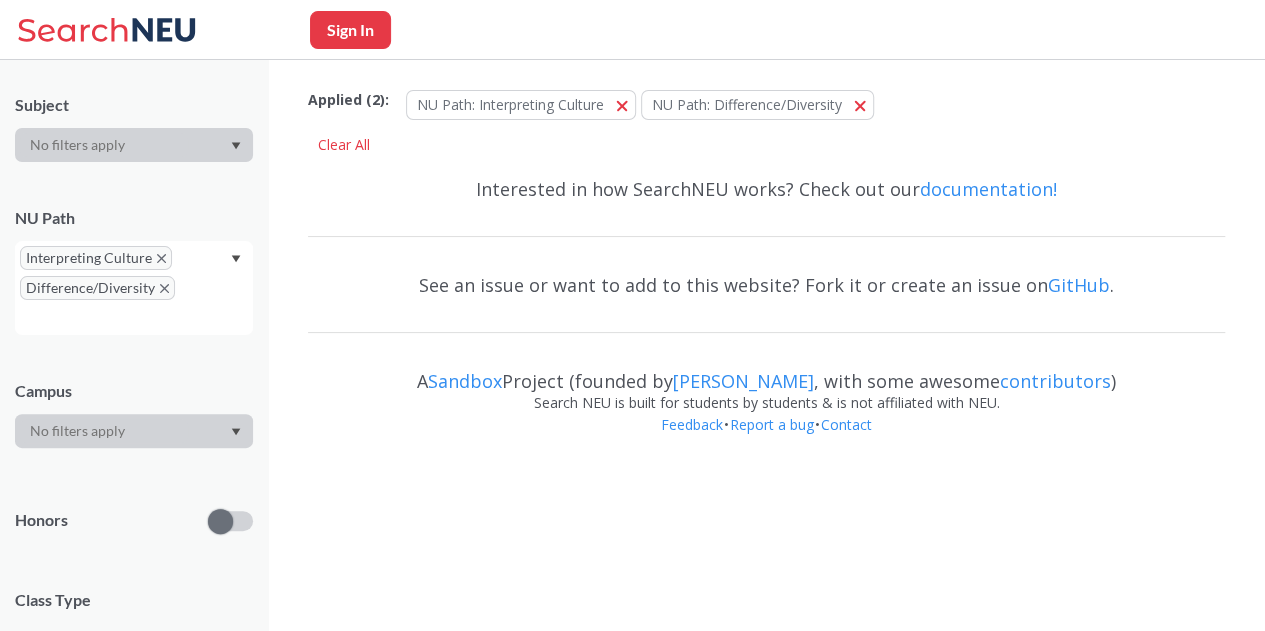 scroll, scrollTop: 0, scrollLeft: 0, axis: both 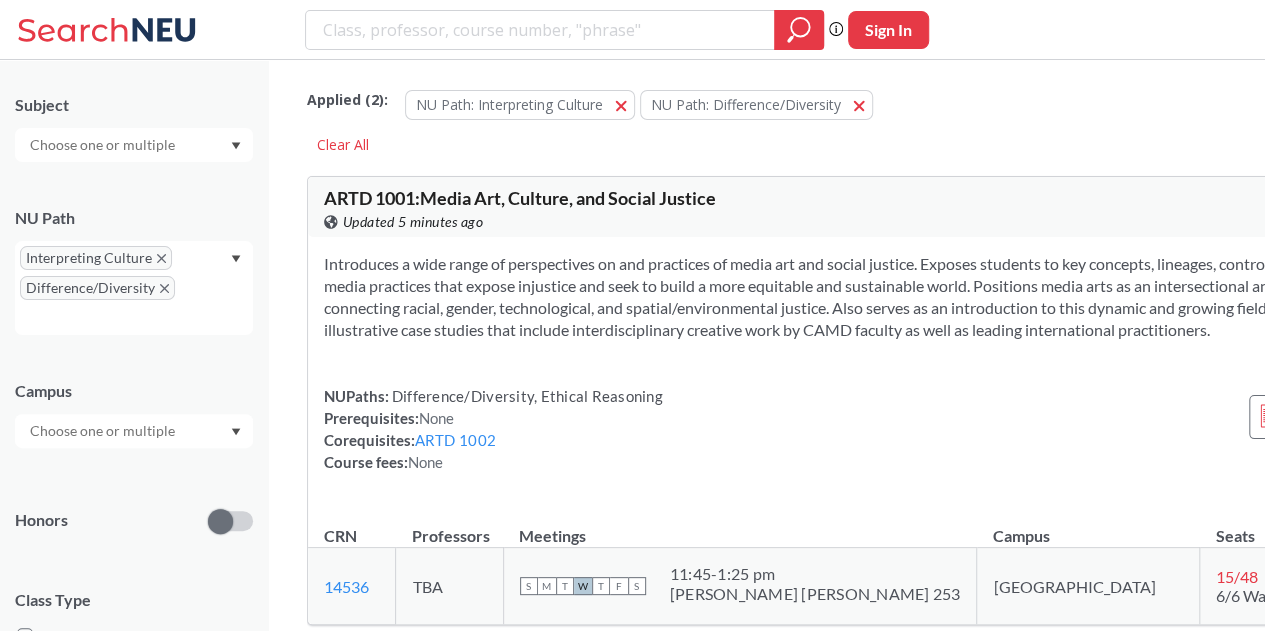 click 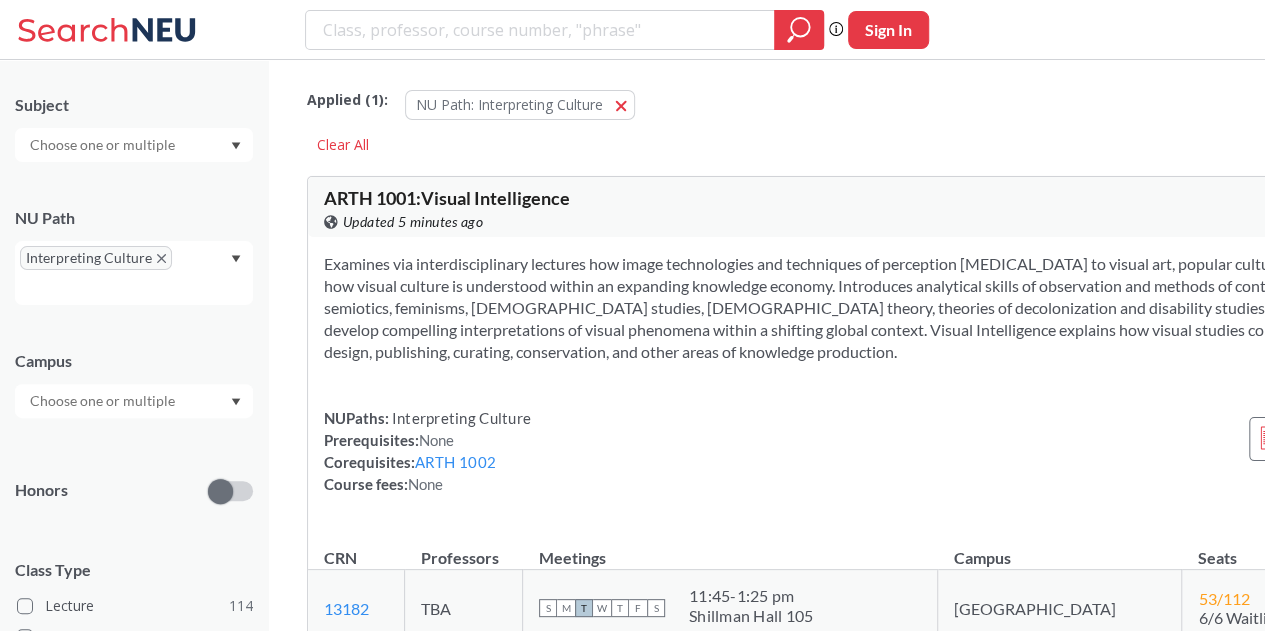 click on "Applied ( 1 ): NU Path: Interpreting Culture Interpreting Culture Clear All ARTH   1001 :  Visual Intelligence View this course on Banner. Updated 5 minutes ago 2 CREDITS
Examines via interdisciplinary lectures how image technologies and techniques of perception [MEDICAL_DATA] to visual art, popular culture and digital media shape how visual culture is understood within an expanding knowledge economy. Introduces analytical skills of observation and methods of contextual analysis (materialism, semiotics, feminisms, [DEMOGRAPHIC_DATA] studies, [DEMOGRAPHIC_DATA] theory, theories of decolonization and disability studies), in order for students to develop compelling interpretations of visual phenomena within a shifting global context. Visual Intelligence explains how visual studies connects to the fields of law, design, publishing, curating, conservation, and other areas of knowledge production.
NUPaths:   Interpreting Culture Prerequisites:  None Corequisites:  ARTH 1002 Course fees:  None View more info for this class CRN  Meetings" at bounding box center (901, 3091) 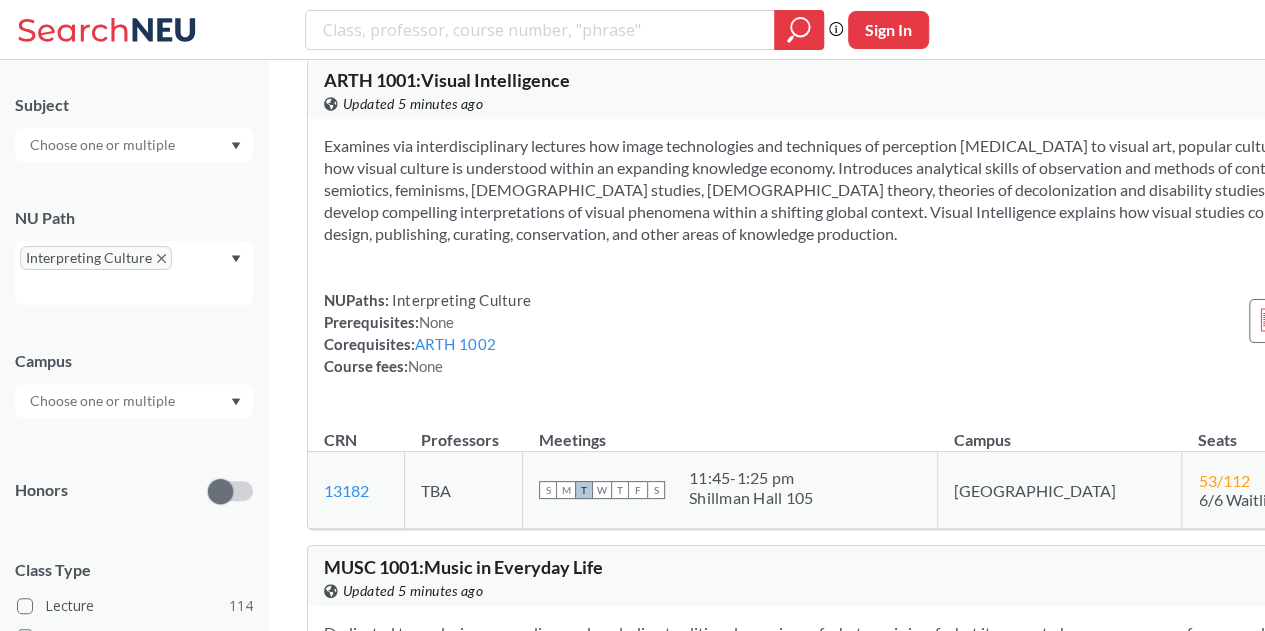 scroll, scrollTop: 295, scrollLeft: 0, axis: vertical 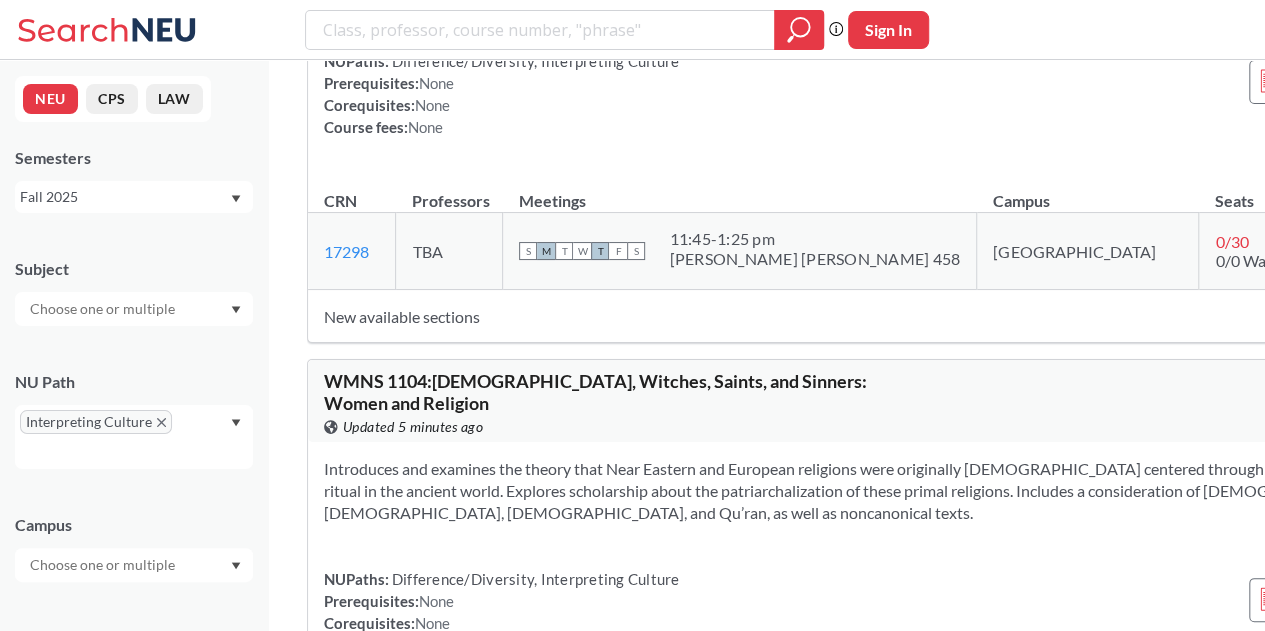 click on "Interpreting Culture" at bounding box center [134, 437] 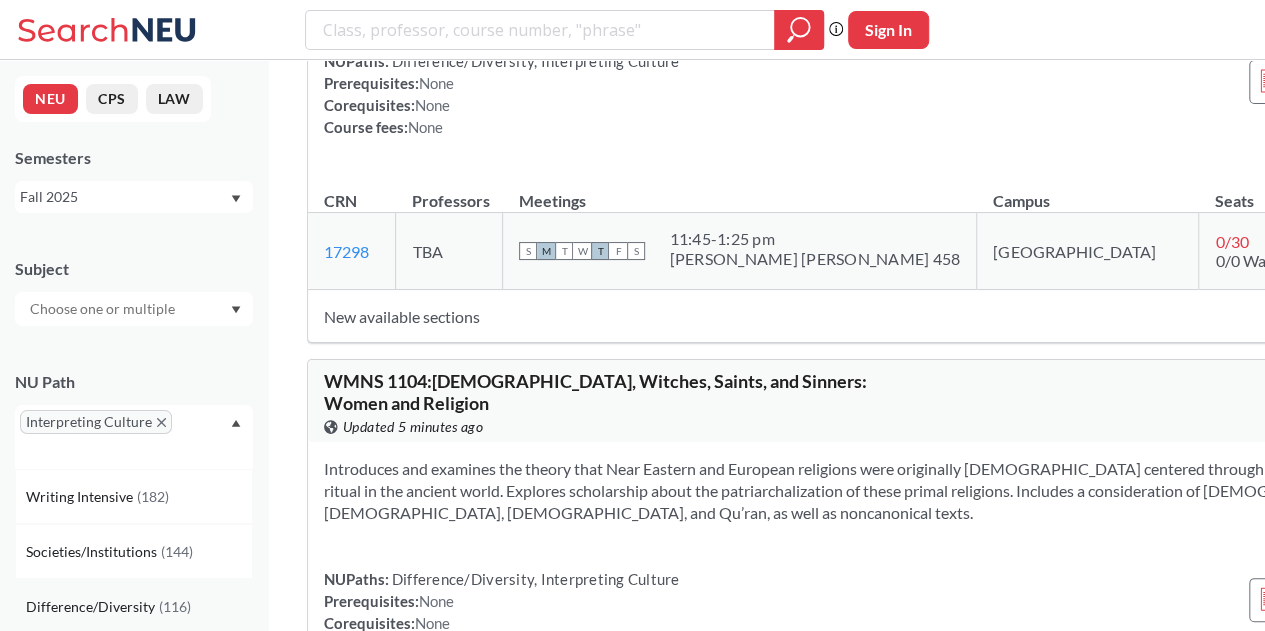 click on "( 116 )" at bounding box center [175, 606] 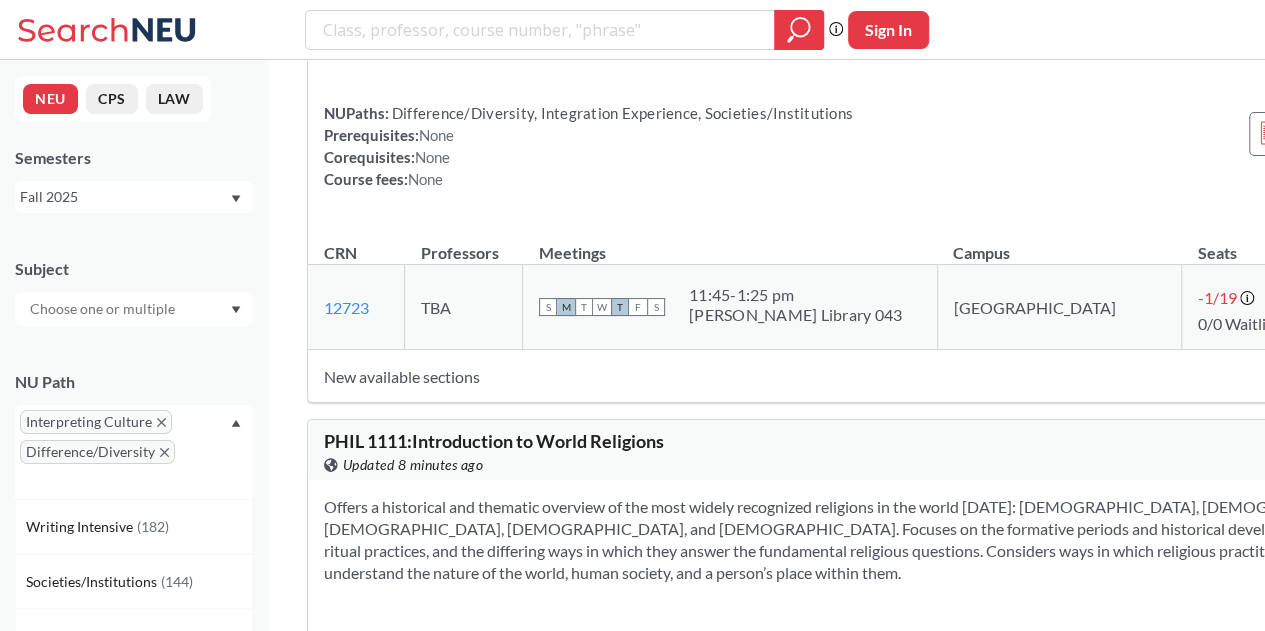 scroll, scrollTop: 10462, scrollLeft: 0, axis: vertical 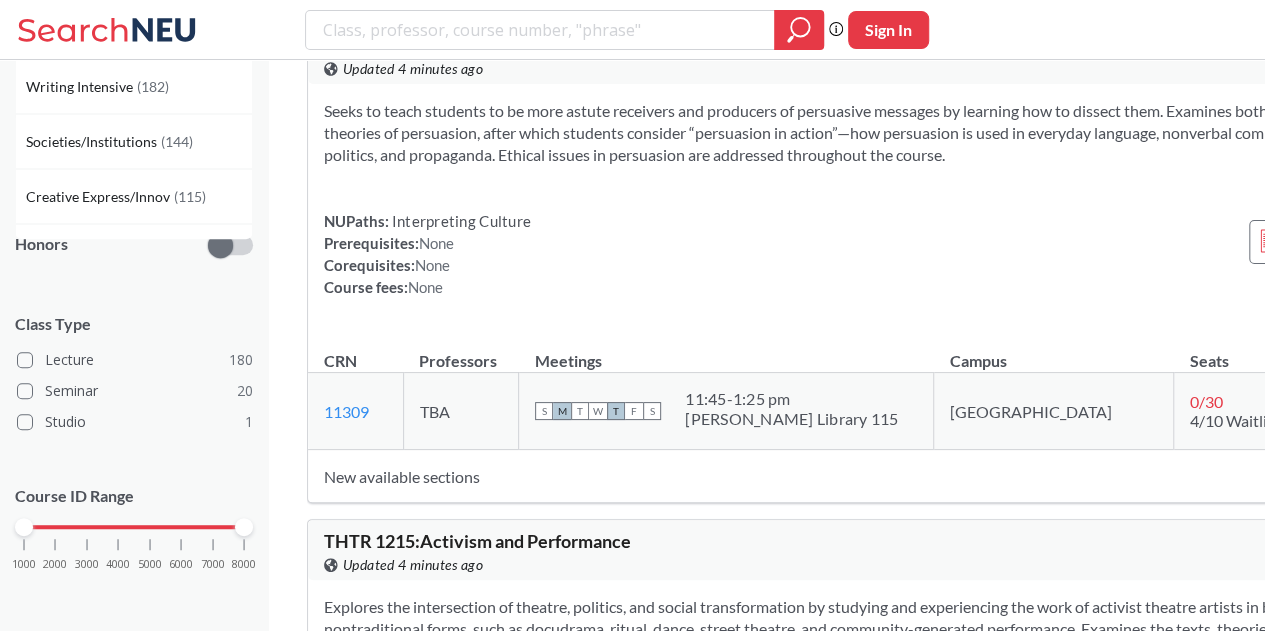 click on "View more info for this class" at bounding box center (1373, -201) 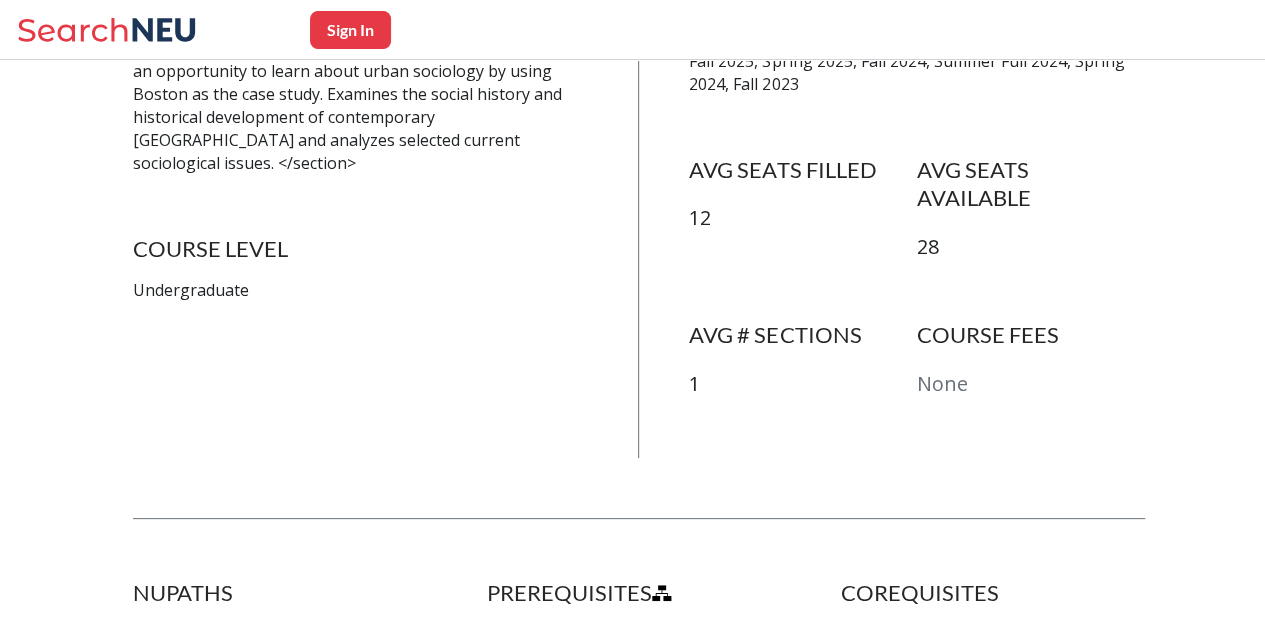 scroll, scrollTop: 0, scrollLeft: 0, axis: both 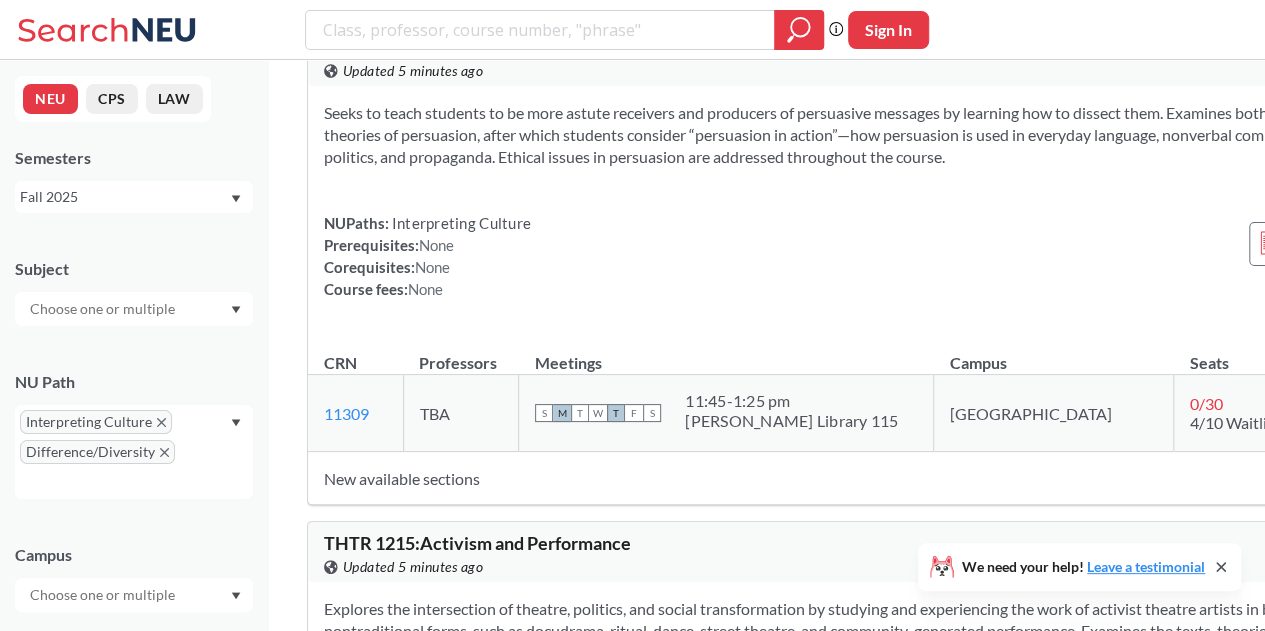 click on "We need your help!   Leave a testimonial" at bounding box center (1079, 567) 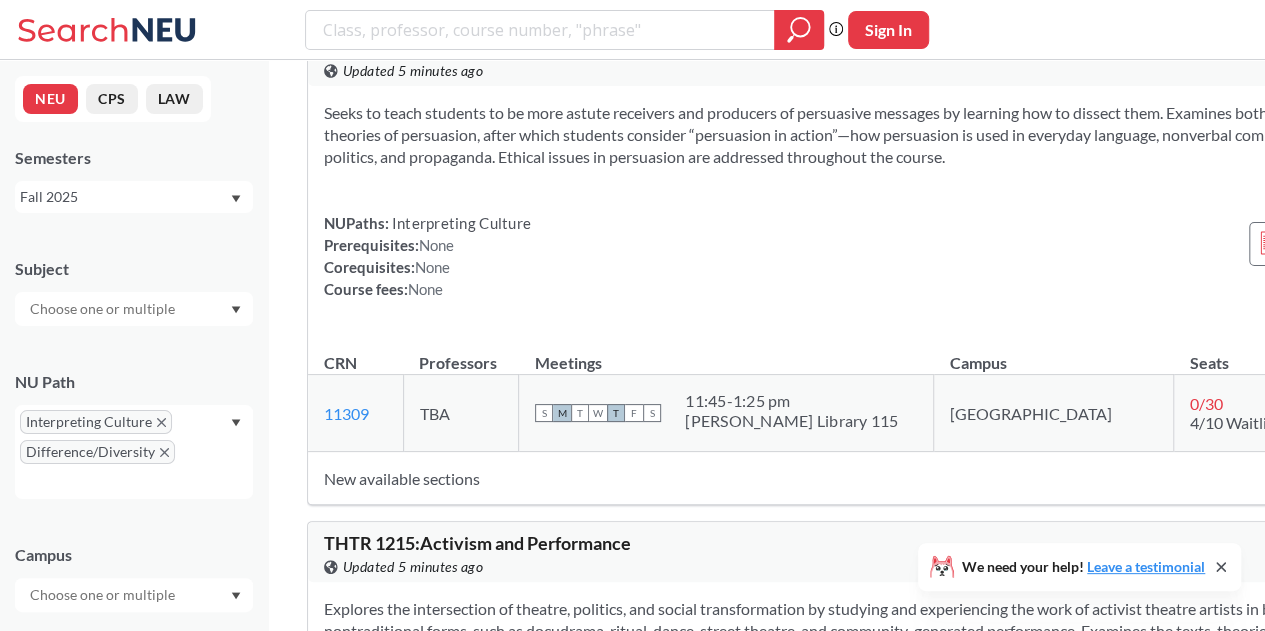 click 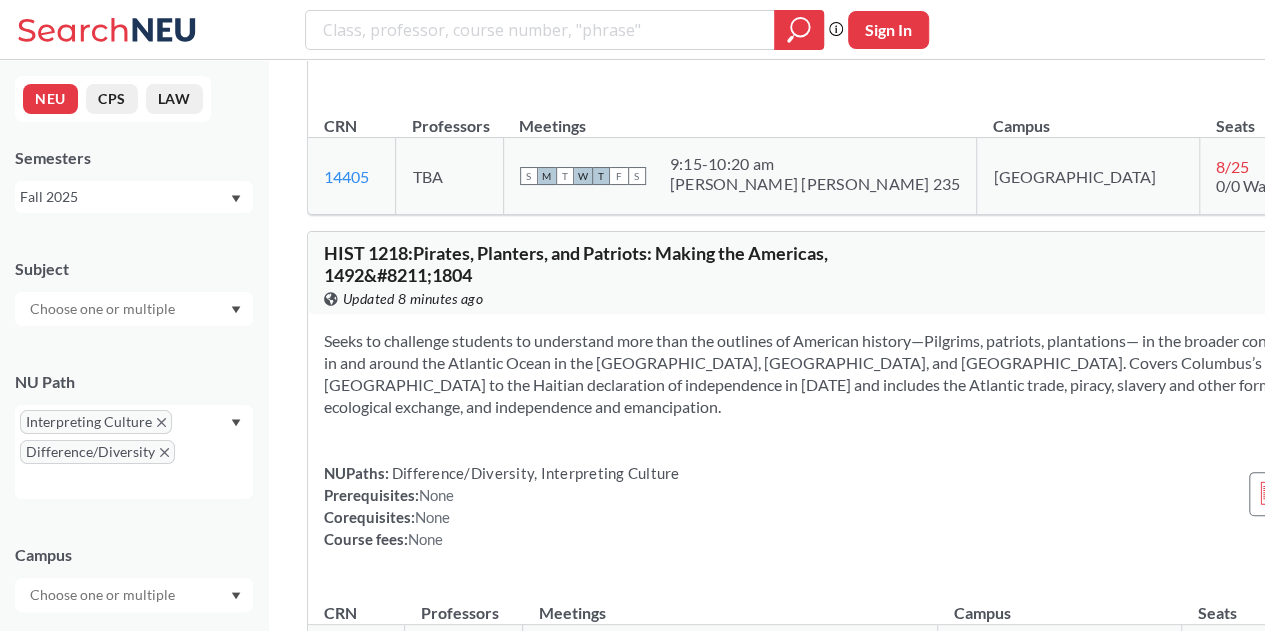 scroll, scrollTop: 22176, scrollLeft: 0, axis: vertical 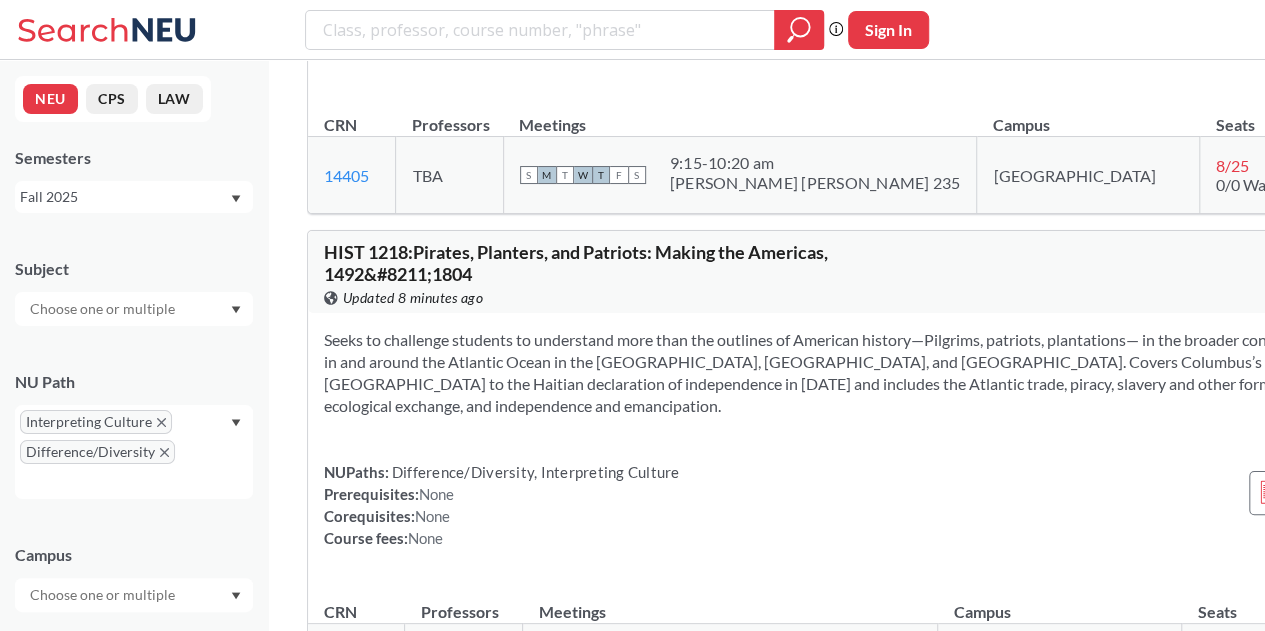 click on "HIST   1215 :  Origins of [DATE]: Historical Roots of Contemporary Issues View this course on Banner. Updated 8 minutes ago 4 CREDITS" at bounding box center [901, -226] 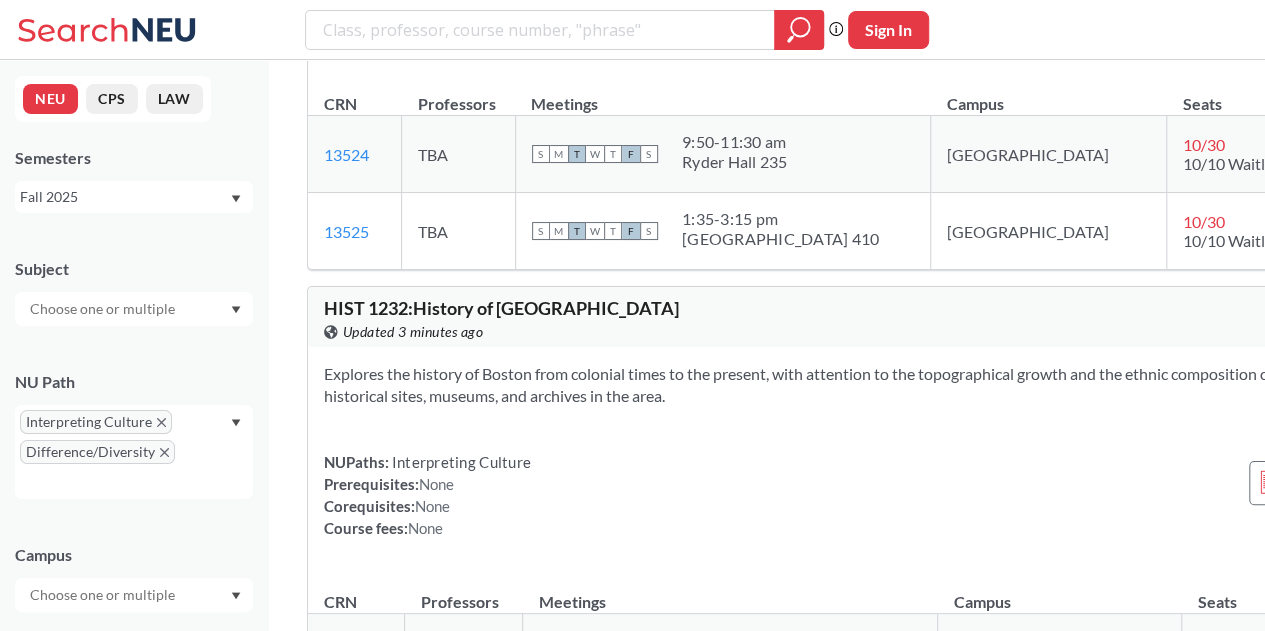 scroll, scrollTop: 26575, scrollLeft: 0, axis: vertical 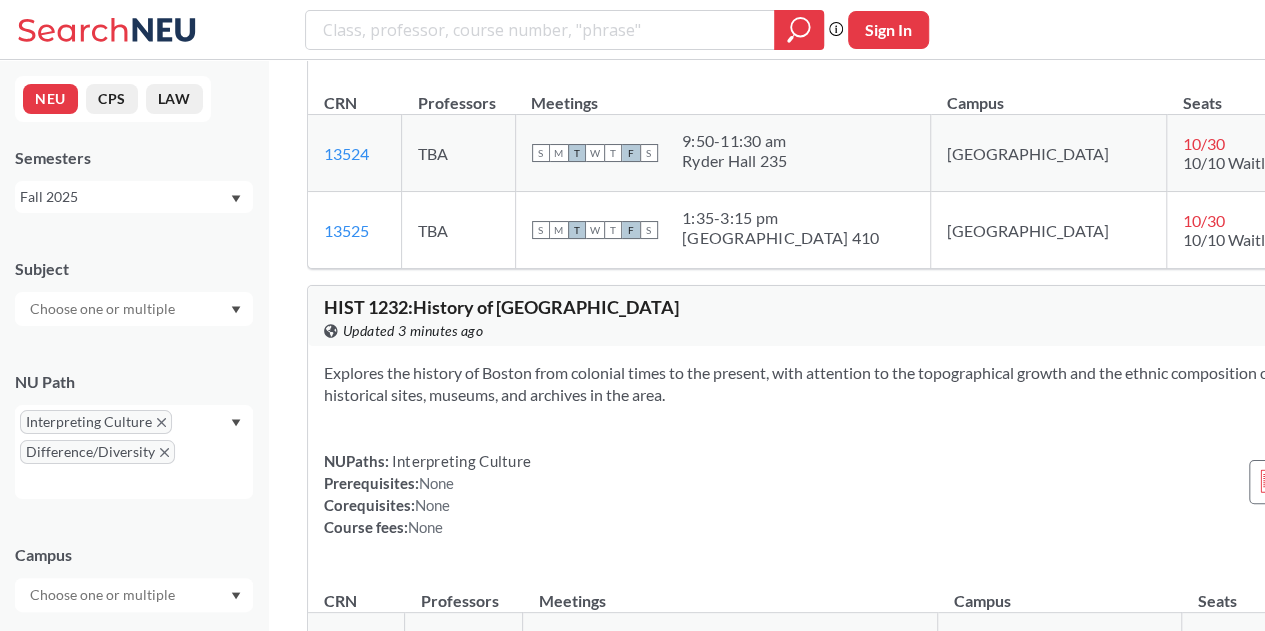 click on "View more info for this class" at bounding box center [1373, -431] 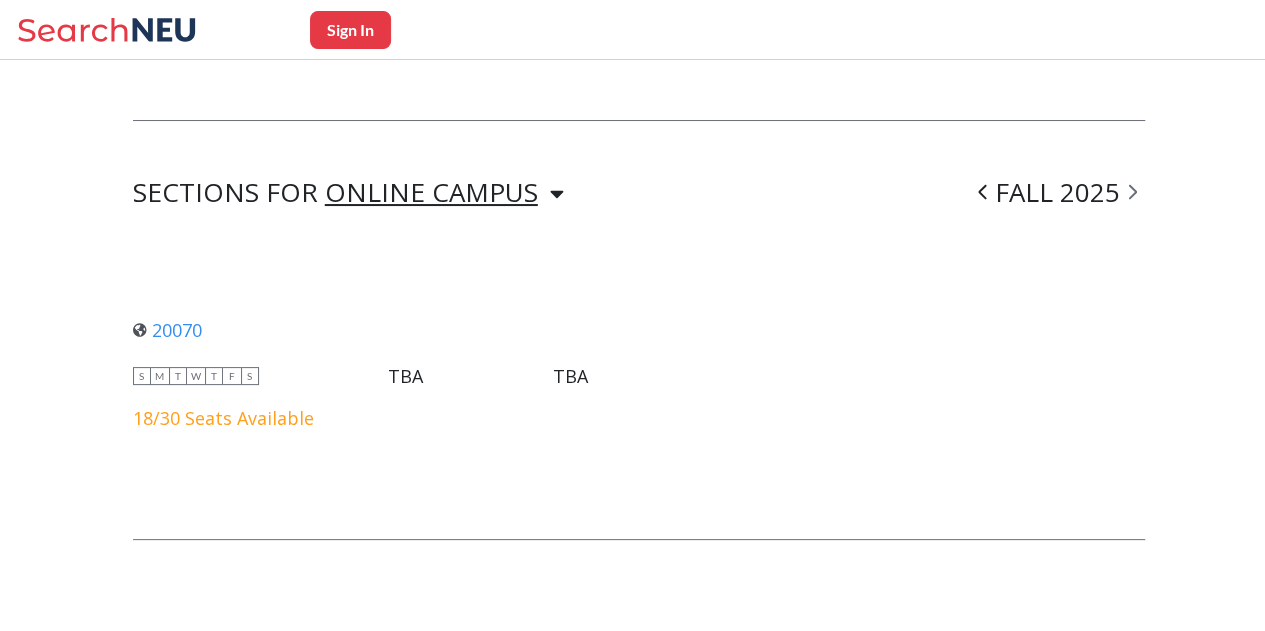 scroll, scrollTop: 1428, scrollLeft: 0, axis: vertical 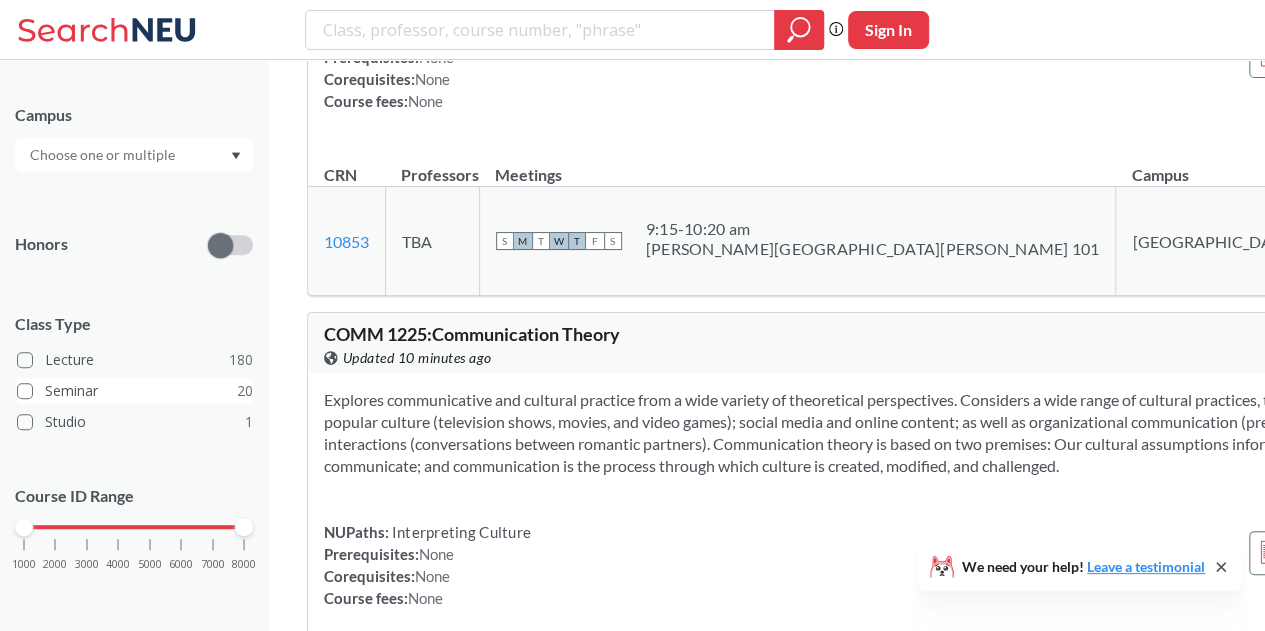 click on "Seminar 20" at bounding box center (135, 391) 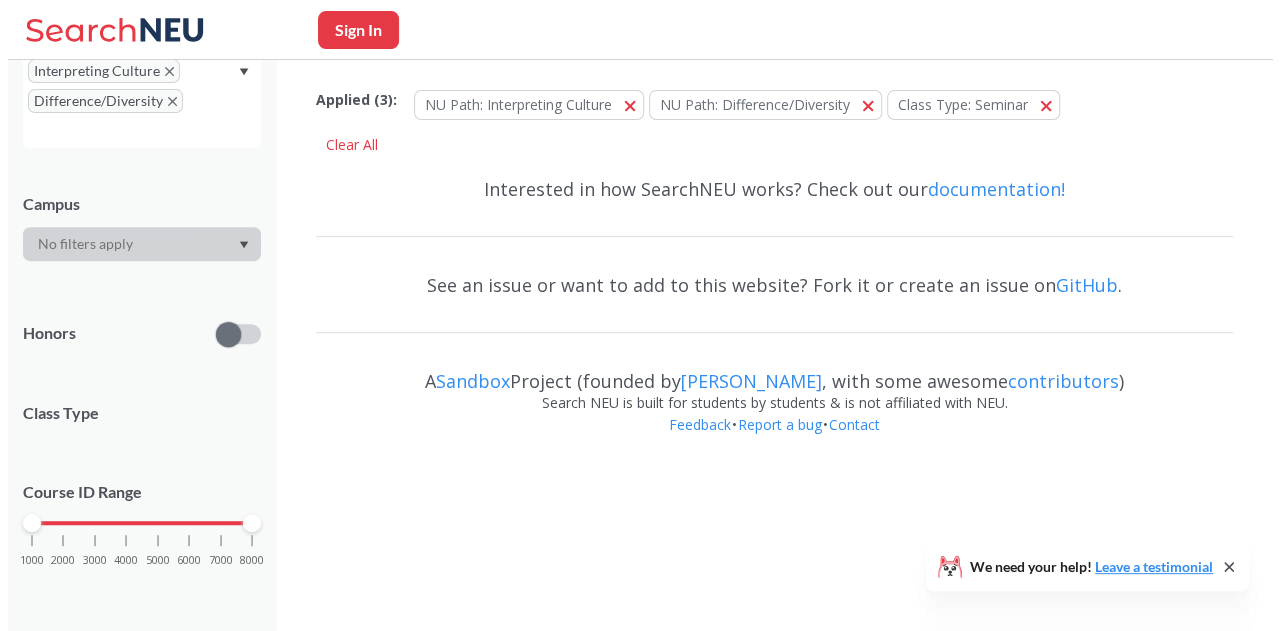 scroll, scrollTop: 0, scrollLeft: 0, axis: both 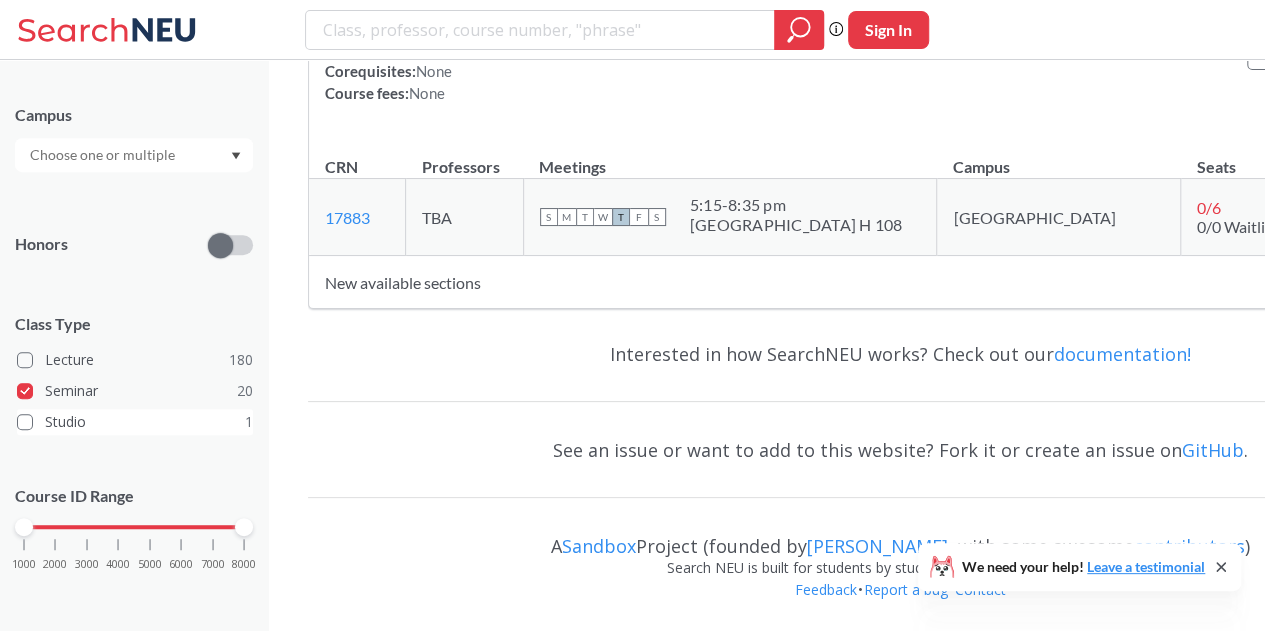 click on "Studio 1" at bounding box center [135, 422] 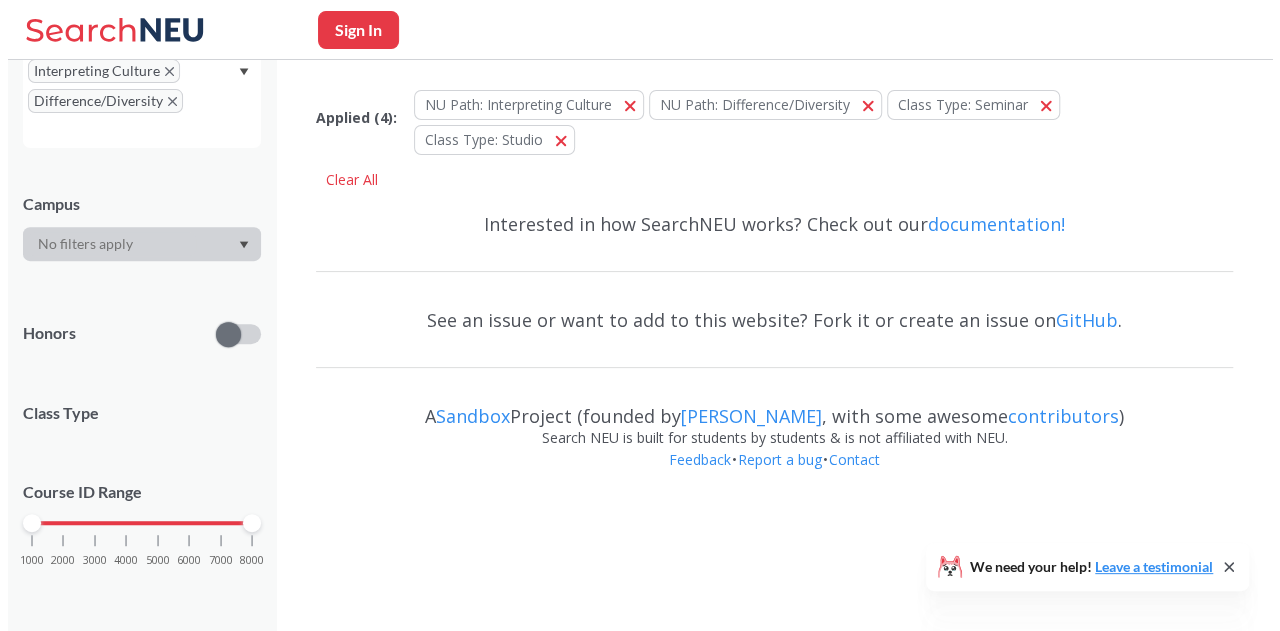 scroll, scrollTop: 0, scrollLeft: 0, axis: both 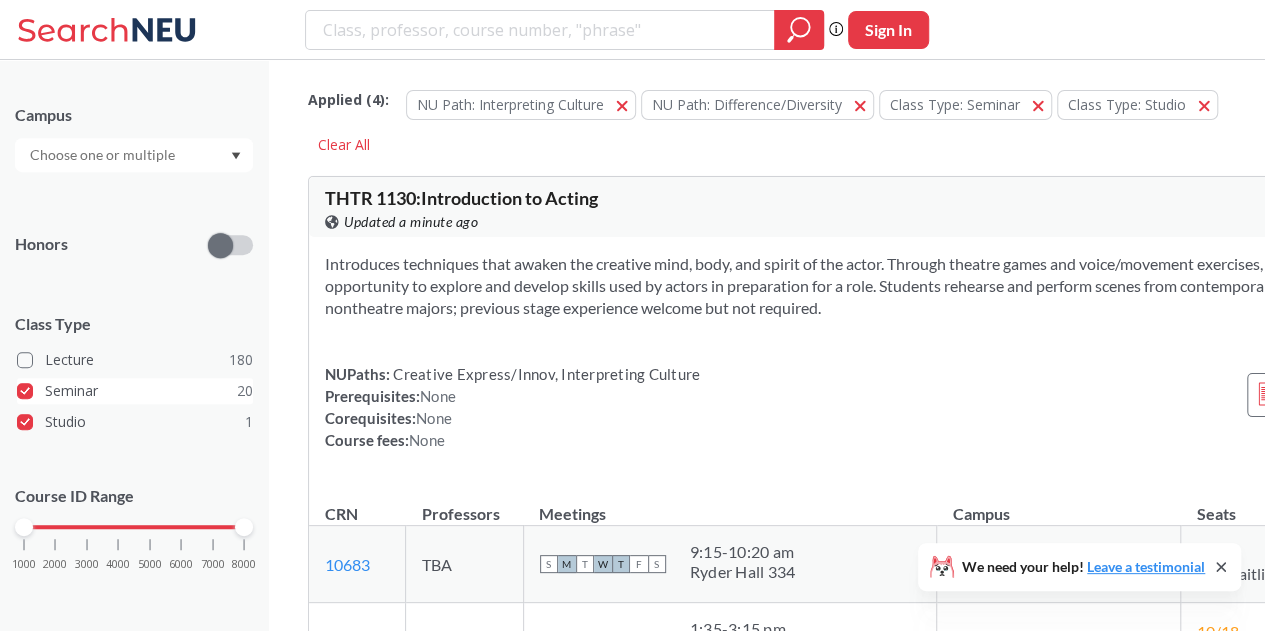 click on "Seminar 20" at bounding box center (135, 391) 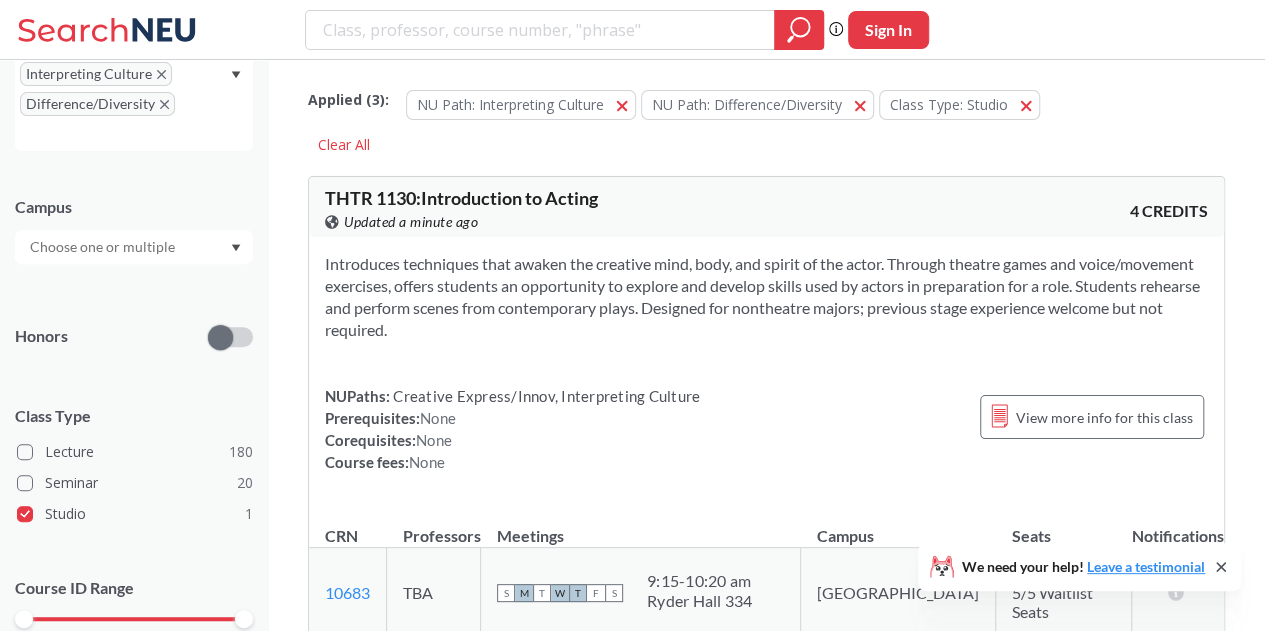 scroll, scrollTop: 440, scrollLeft: 0, axis: vertical 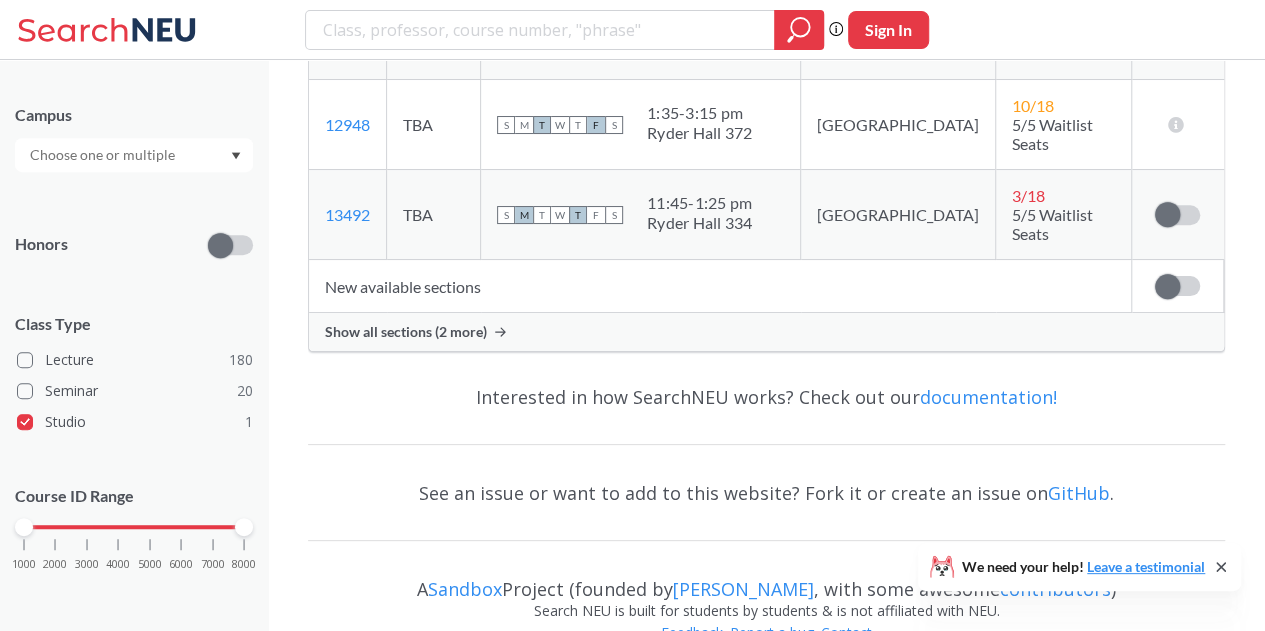 drag, startPoint x: 654, startPoint y: 278, endPoint x: 380, endPoint y: 296, distance: 274.5906 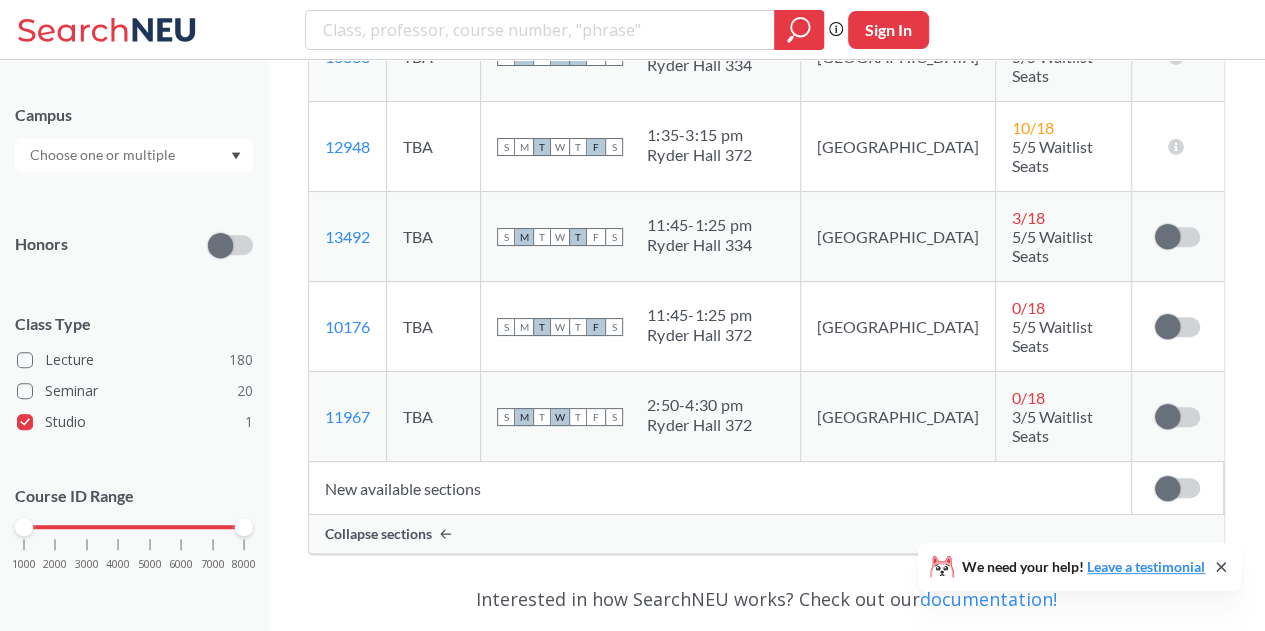 scroll, scrollTop: 542, scrollLeft: 0, axis: vertical 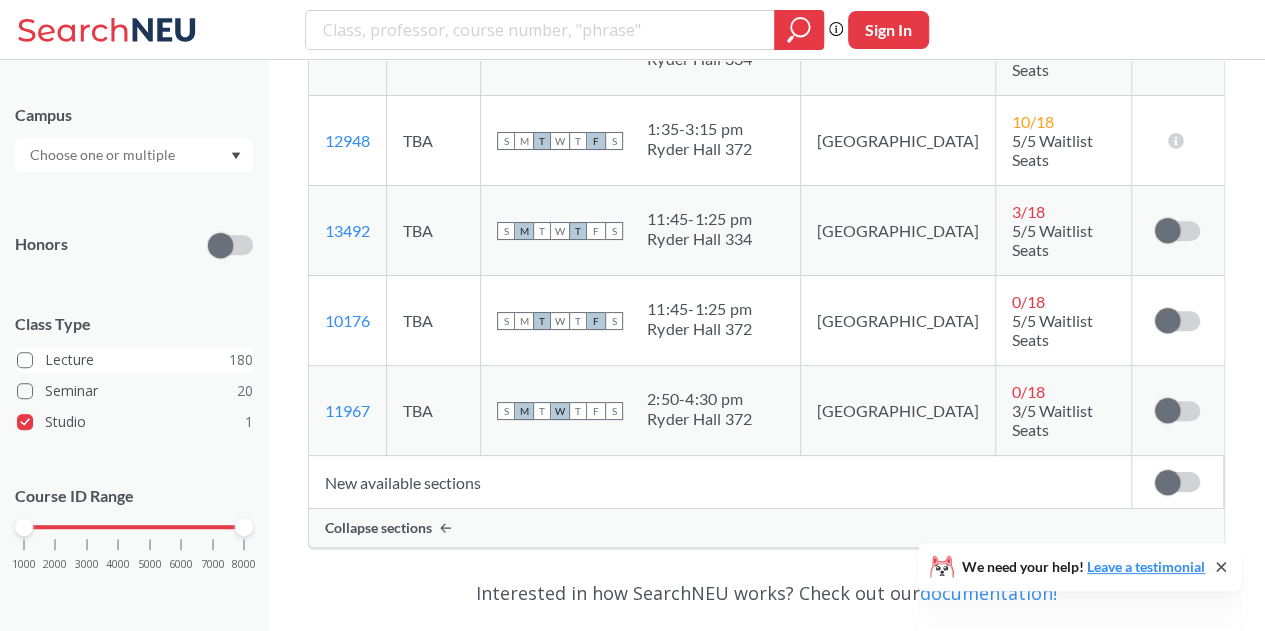 click on "Lecture 180" at bounding box center (135, 360) 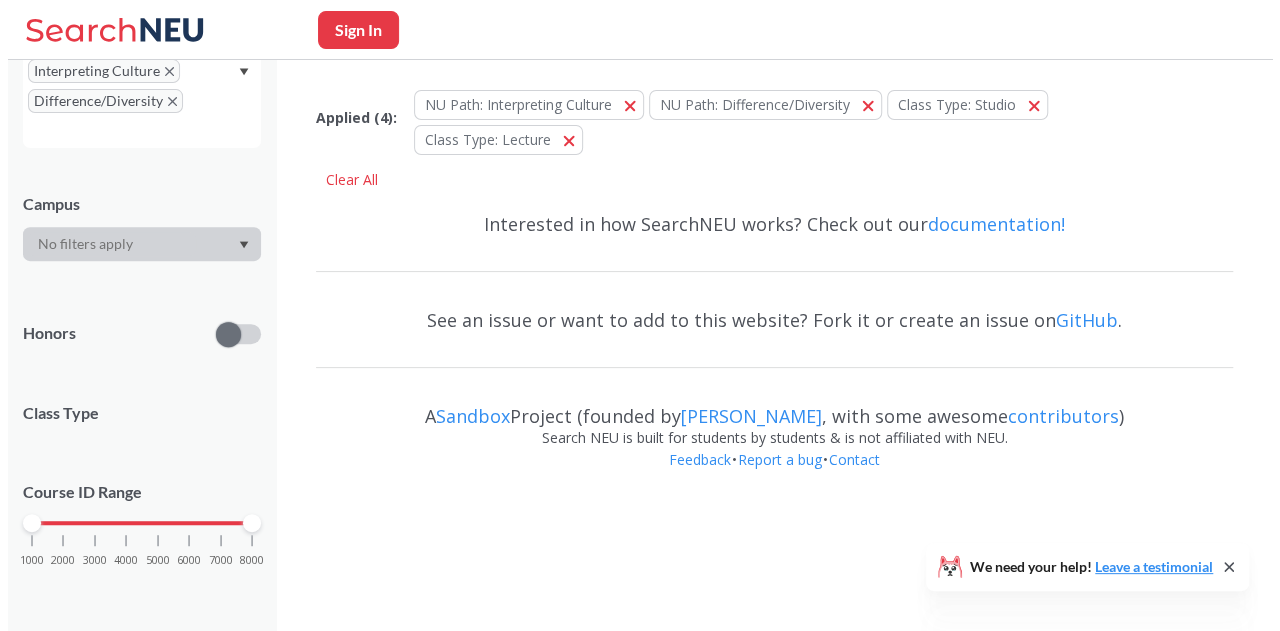 scroll, scrollTop: 0, scrollLeft: 0, axis: both 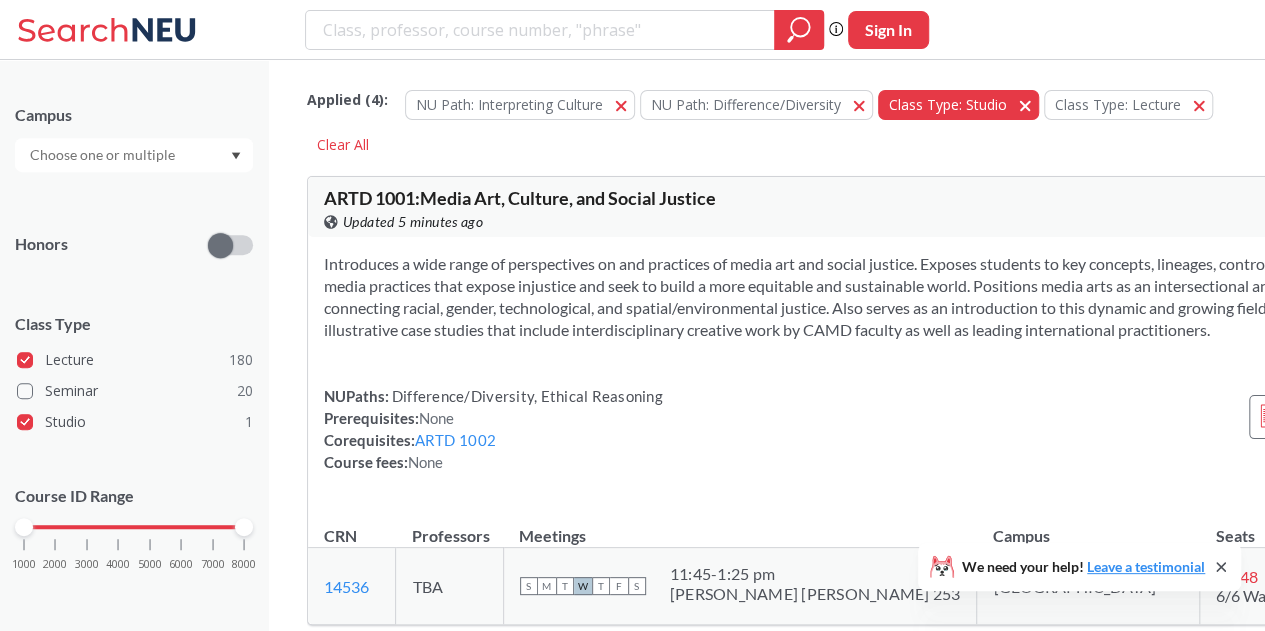 click at bounding box center (1032, 104) 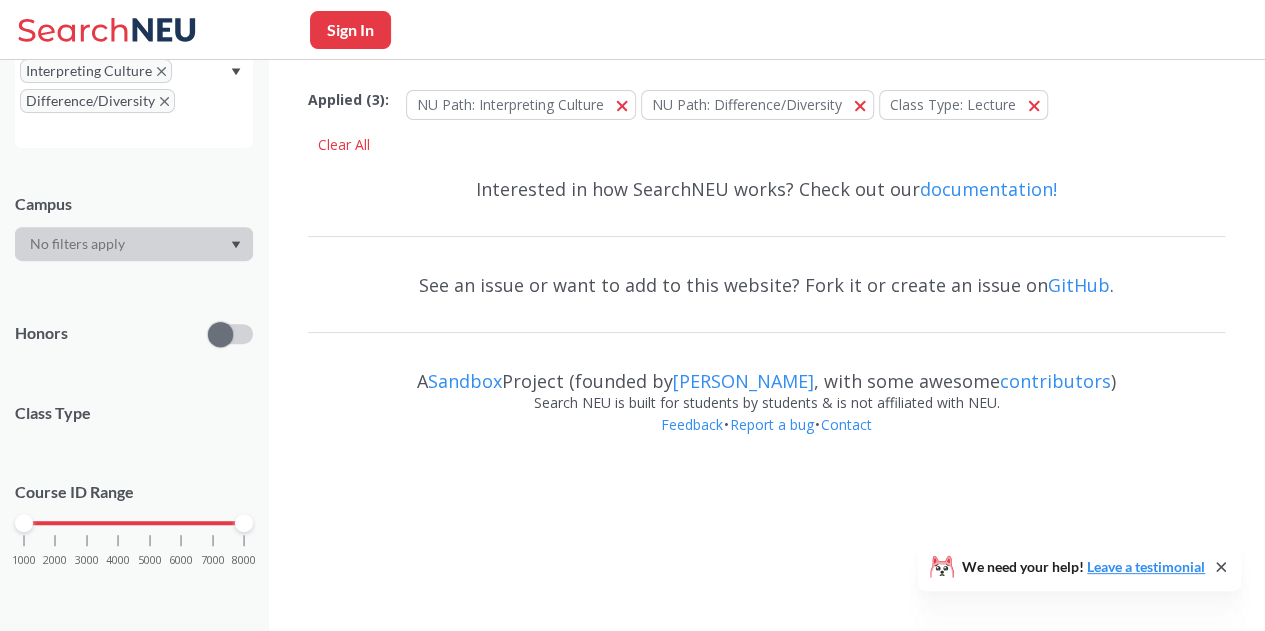 scroll, scrollTop: 440, scrollLeft: 0, axis: vertical 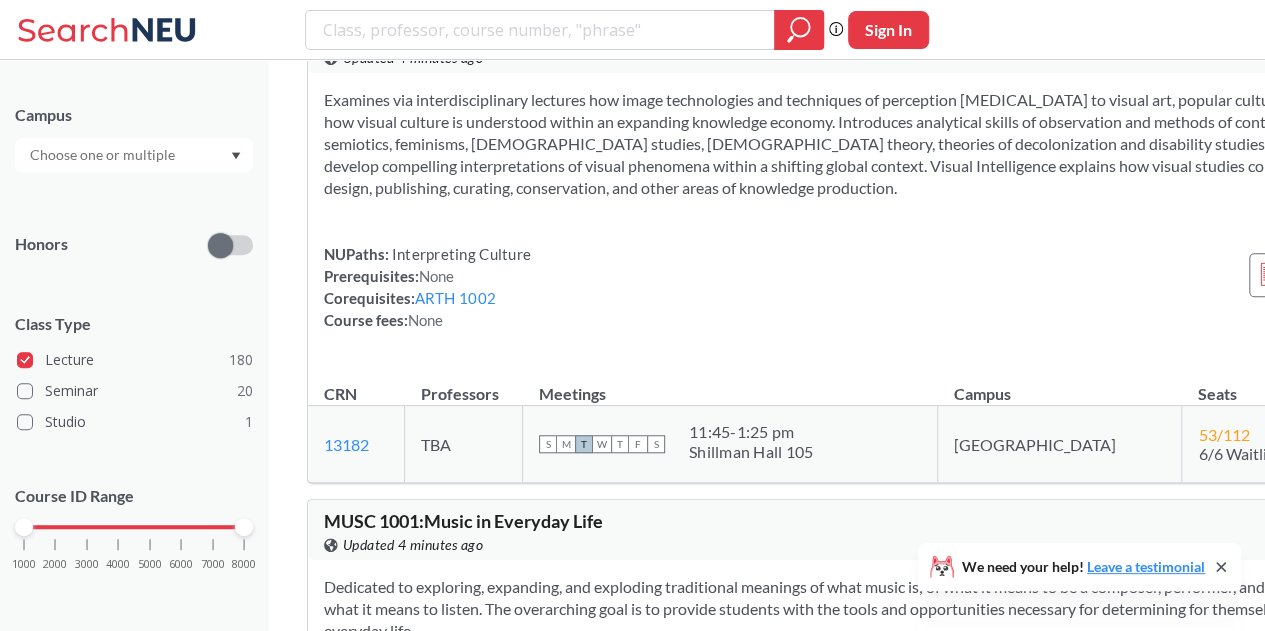 click on "Applied ( 3 ): NU Path: Interpreting Culture Interpreting Culture NU Path: Difference/Diversity Difference/Diversity Class Type: Lecture Lecture Clear All ARTD   1001 :  Media Art, Culture, and Social Justice View this course on Banner. Updated 4 minutes ago 2 CREDITS
Introduces a wide range of perspectives on and practices of media art and social justice. Exposes students to key concepts, lineages, controversies, and consequences of media practices that expose injustice and seek to build a more equitable and sustainable world. Positions media arts as an intersectional and interdisciplinary practice connecting racial, gender, technological, and spatial/environmental justice. Also serves as an introduction to this dynamic and growing field of professional practice, with illustrative case studies that include interdisciplinary creative work by CAMD faculty as well as leading international practitioners.
NUPaths:   Difference/Diversity, Ethical Reasoning Prerequisites:  None Corequisites:  ARTD 1002 S" at bounding box center [901, 2278] 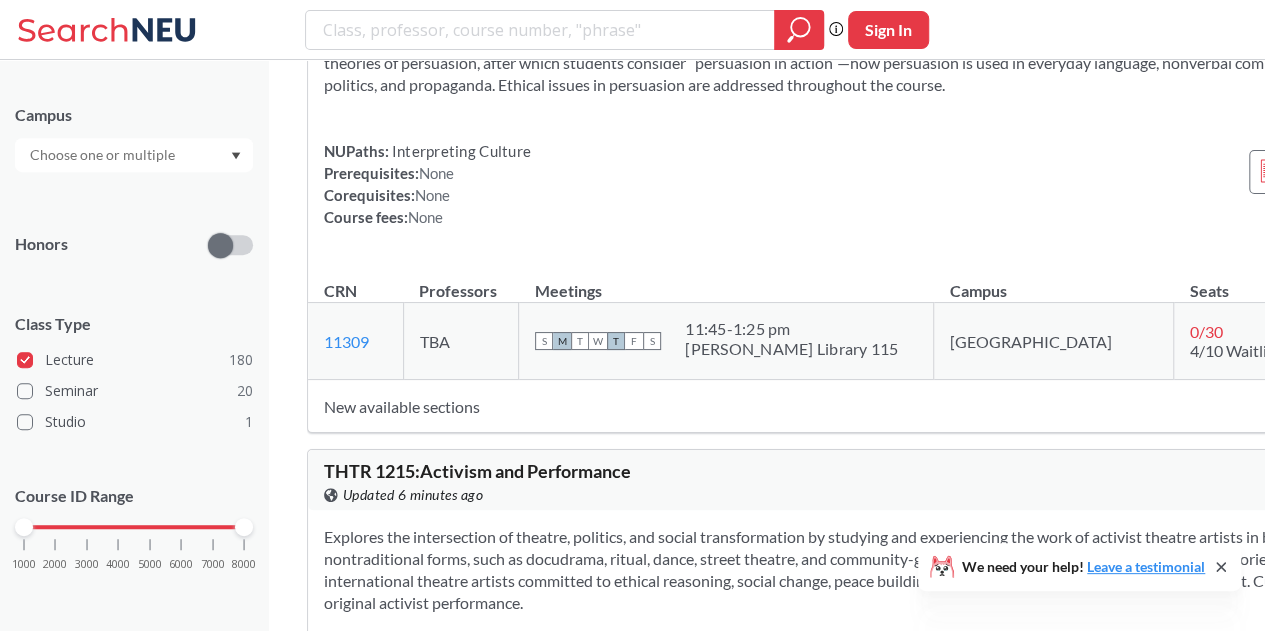 scroll, scrollTop: 20369, scrollLeft: 0, axis: vertical 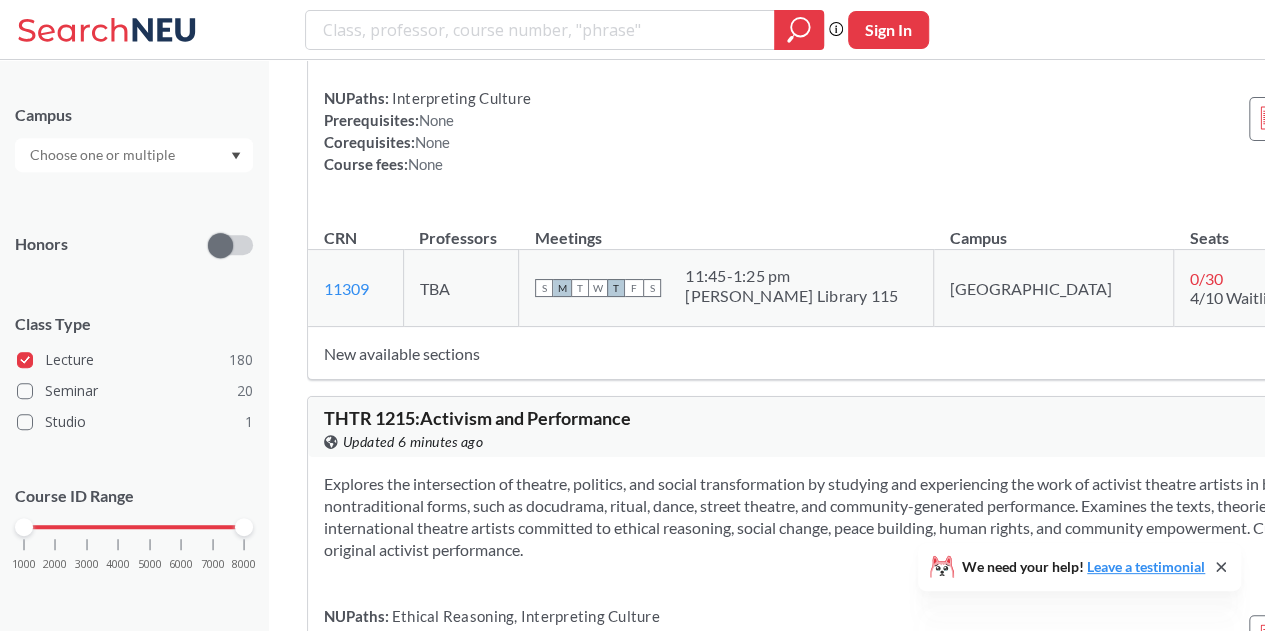 click on "View this course on Banner. Updated 6 minutes ago" at bounding box center [612, -54] 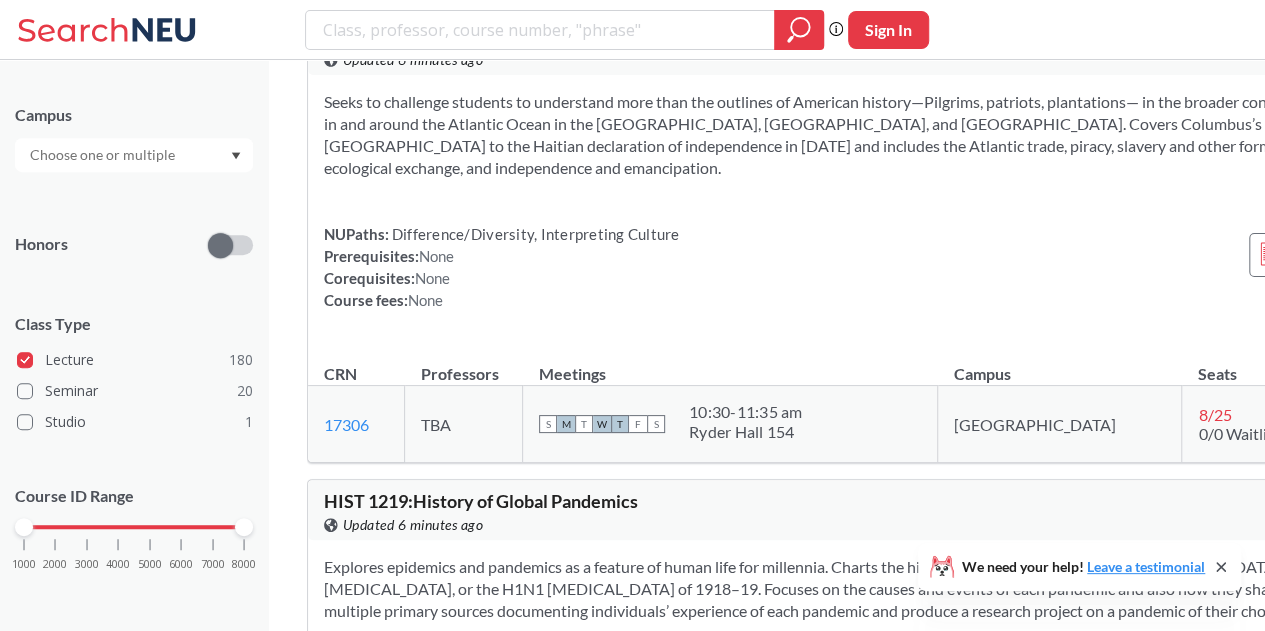 scroll, scrollTop: 21736, scrollLeft: 0, axis: vertical 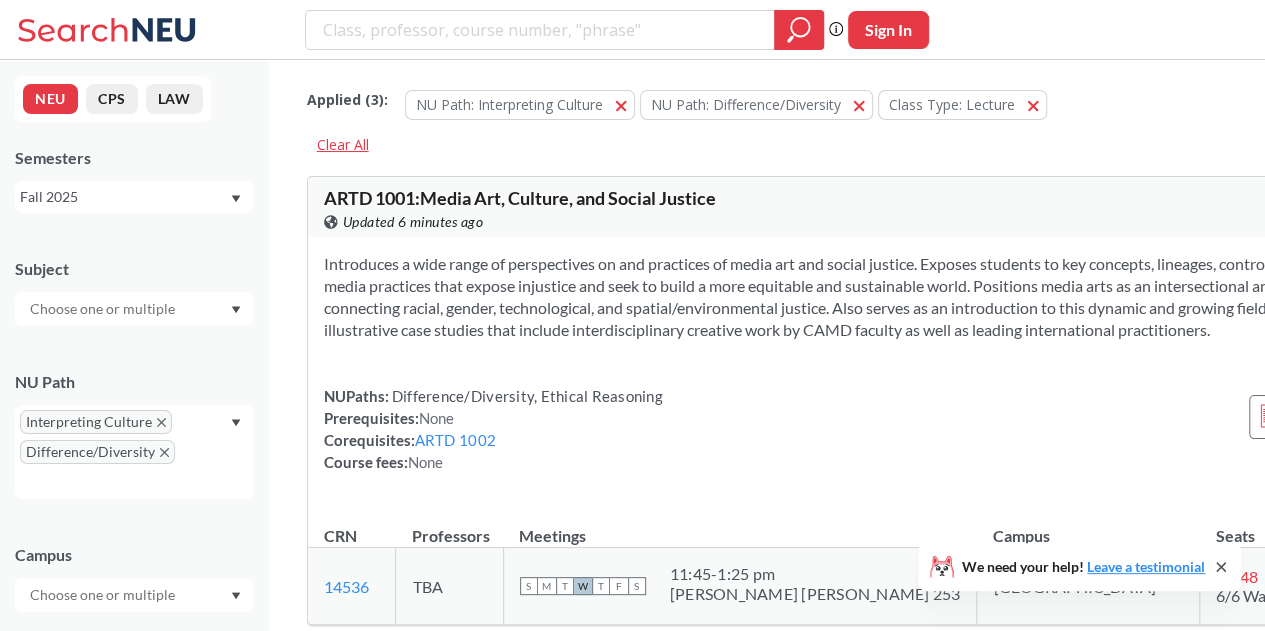 click on "Clear All" at bounding box center (343, 145) 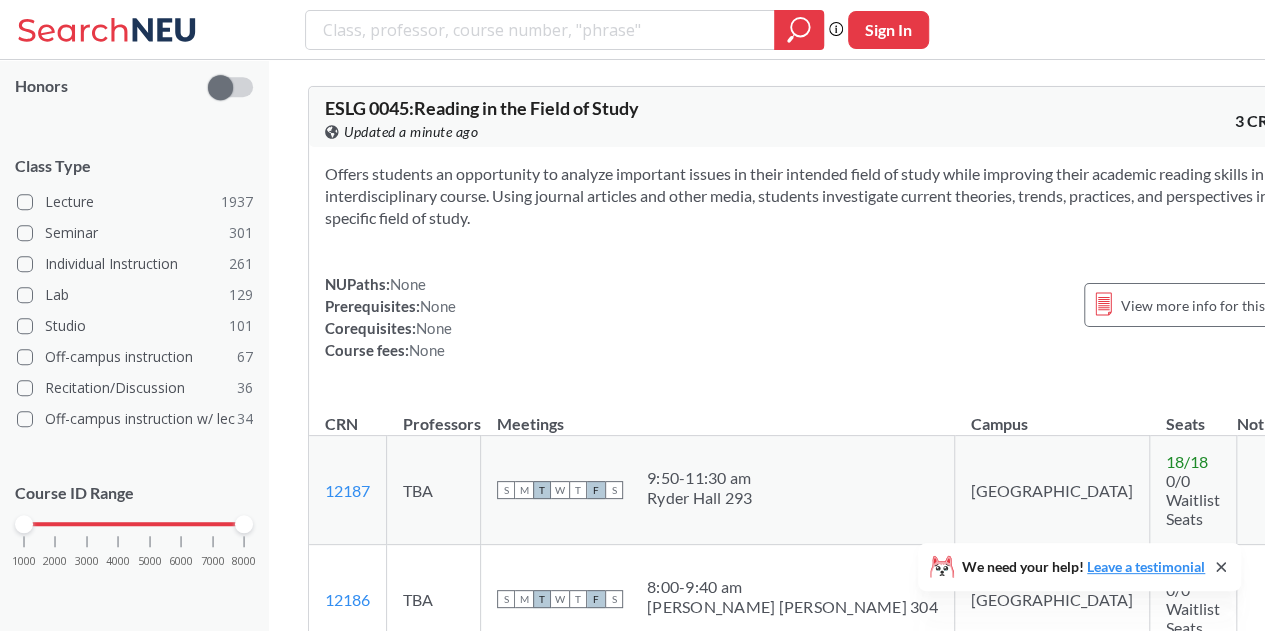 scroll, scrollTop: 232, scrollLeft: 0, axis: vertical 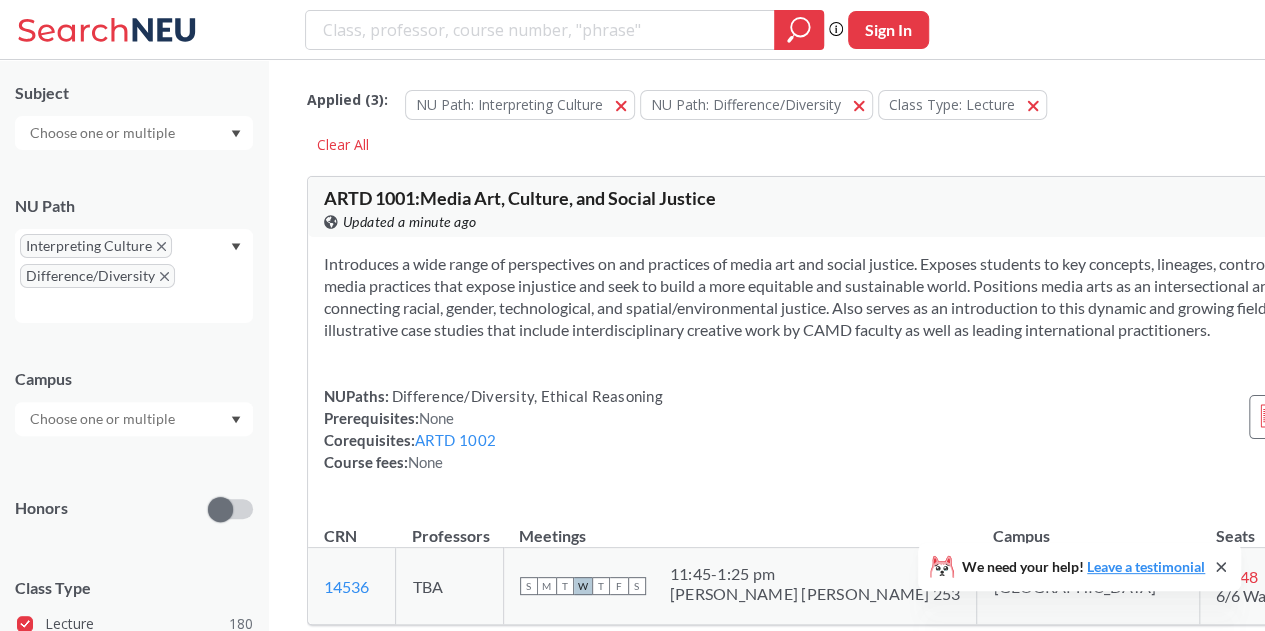 click at bounding box center [134, 419] 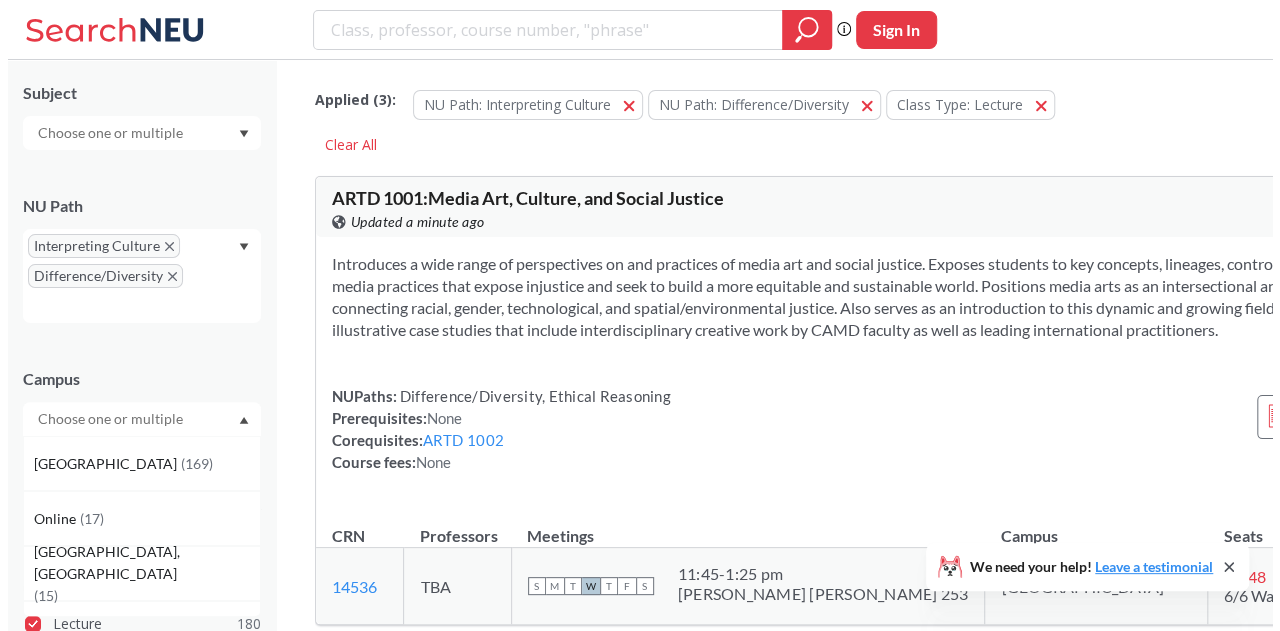 scroll, scrollTop: 440, scrollLeft: 0, axis: vertical 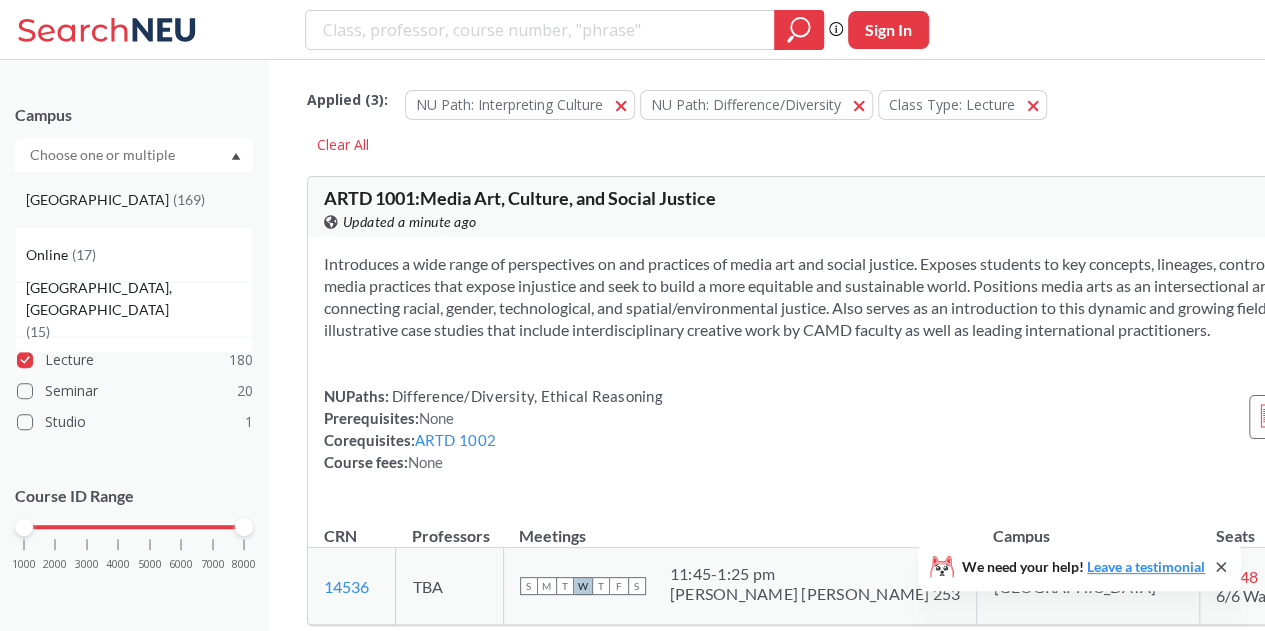 click on "[GEOGRAPHIC_DATA] ( 169 )" at bounding box center (134, 199) 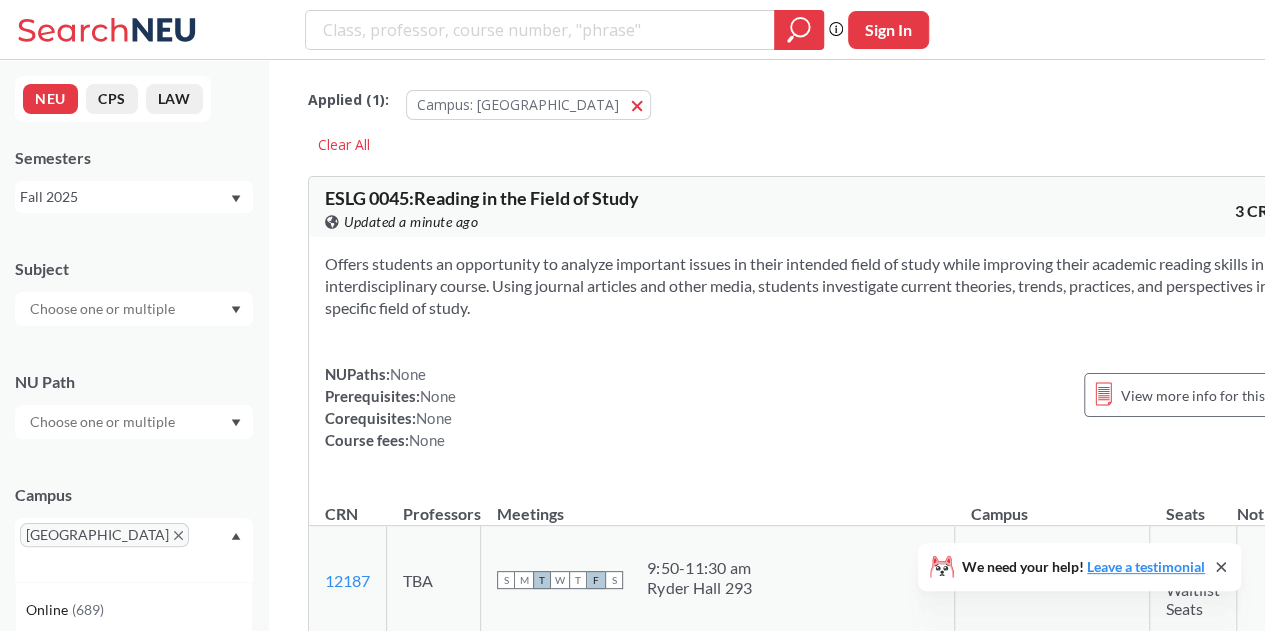 scroll, scrollTop: 2, scrollLeft: 0, axis: vertical 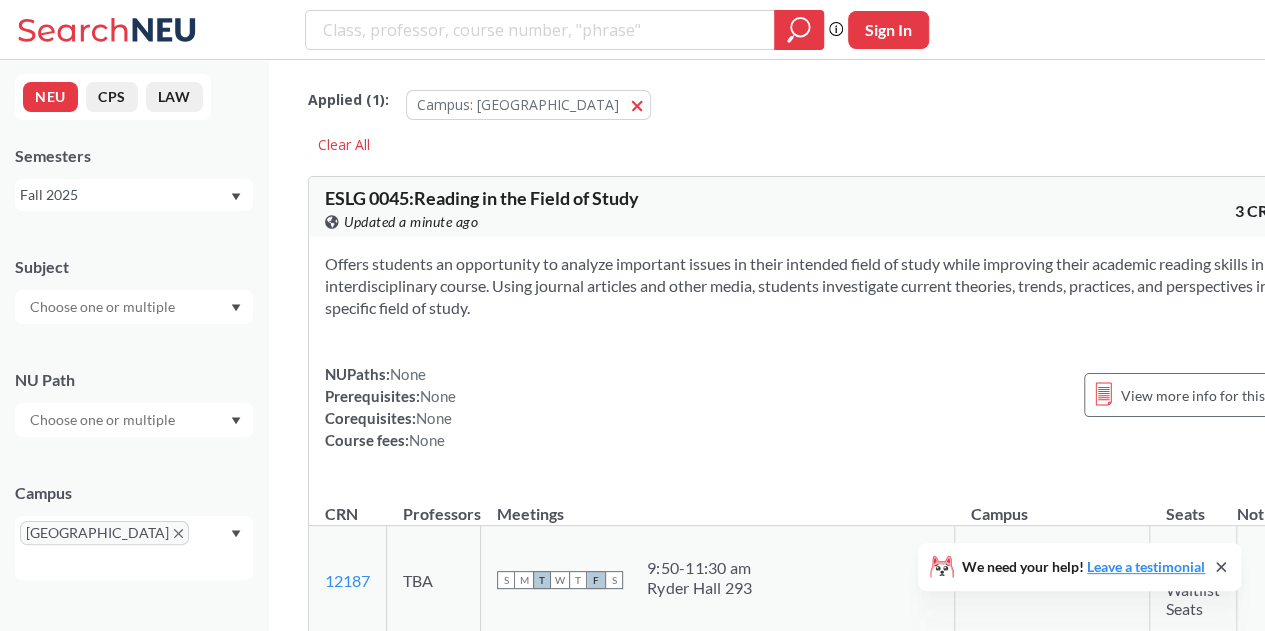 click on "Fall 2025" at bounding box center (124, 195) 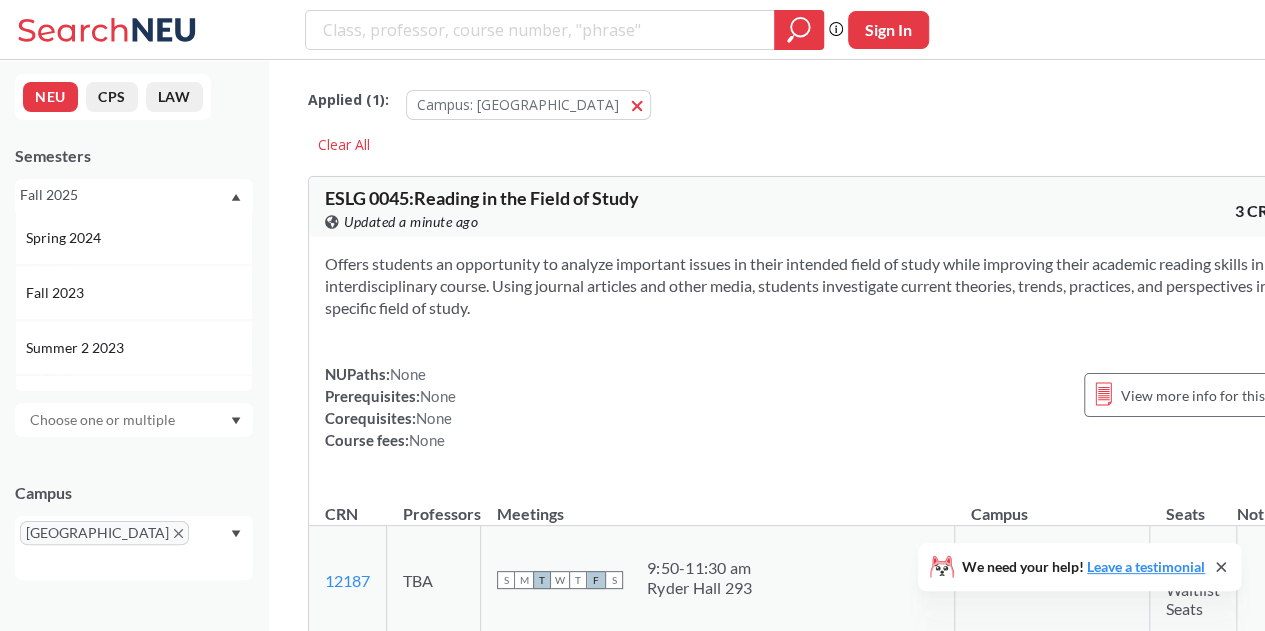 scroll, scrollTop: 498, scrollLeft: 0, axis: vertical 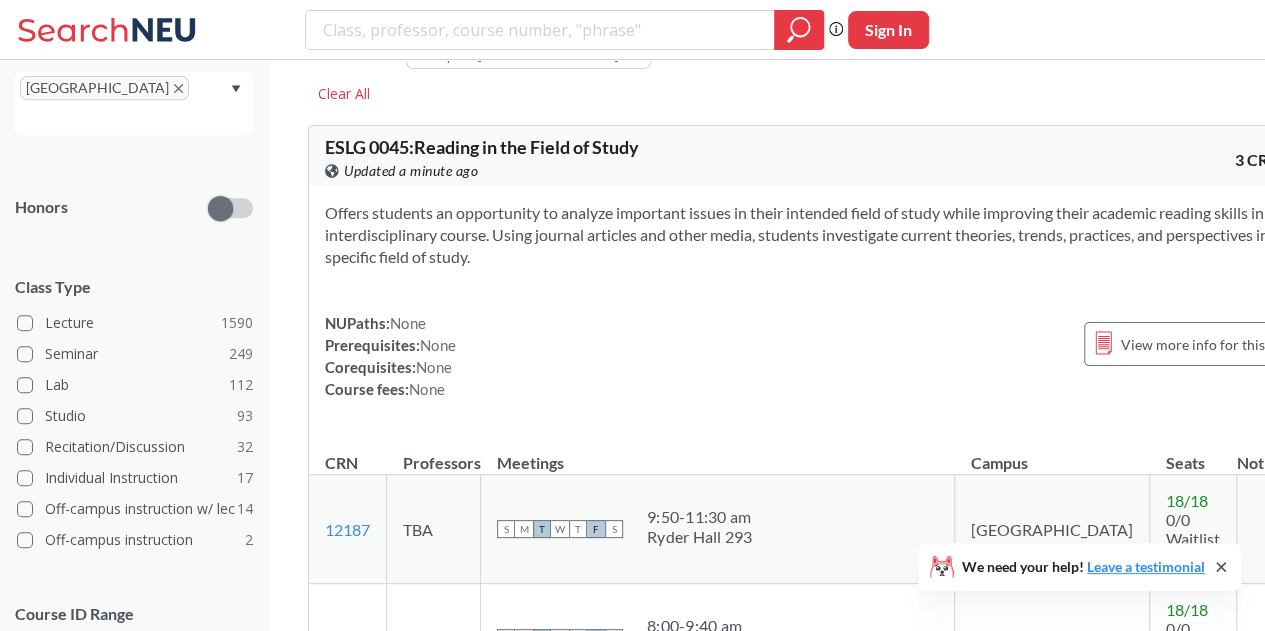 click at bounding box center [230, 195] 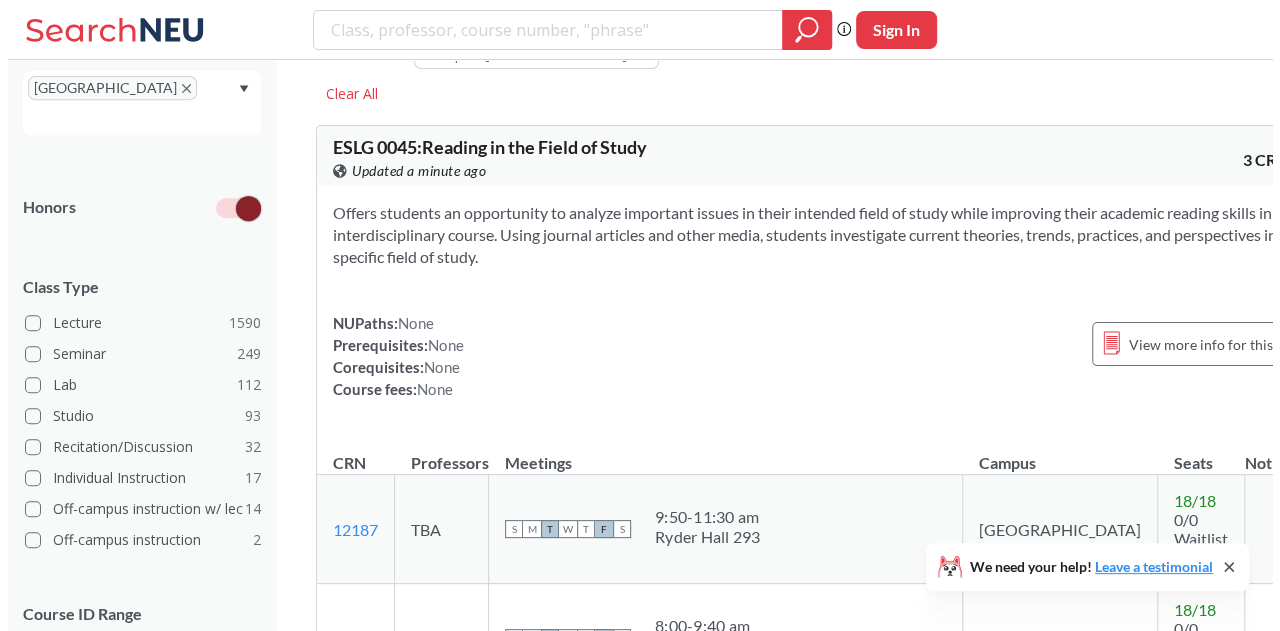 scroll, scrollTop: 0, scrollLeft: 0, axis: both 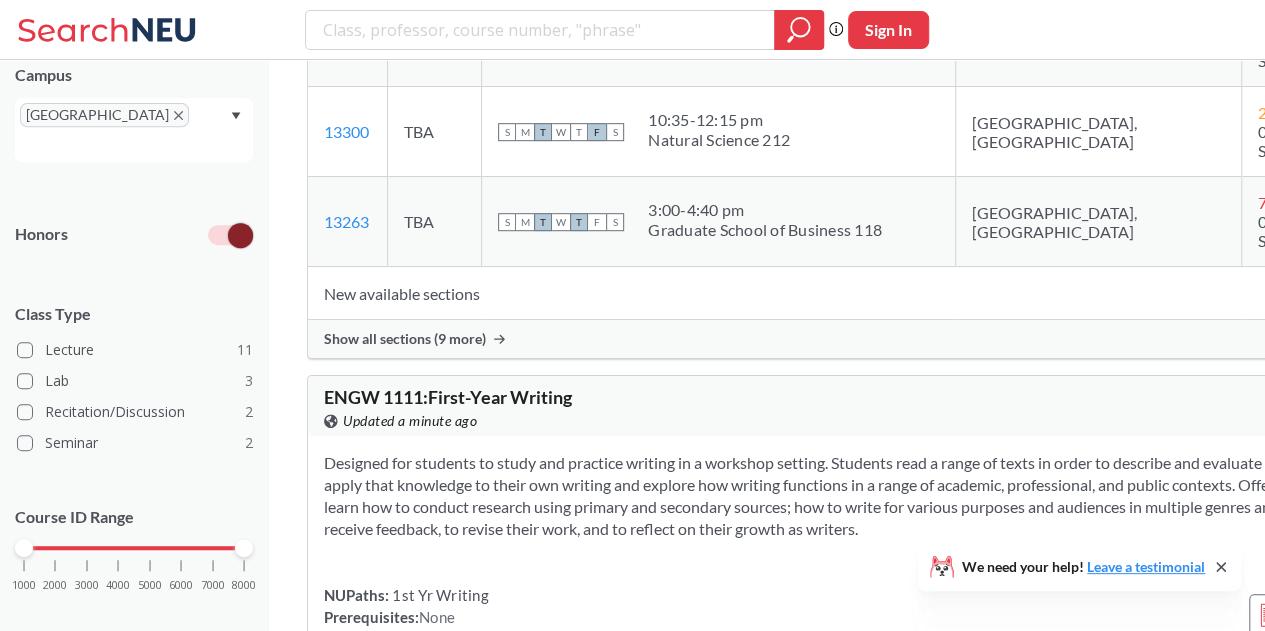 click at bounding box center (230, 222) 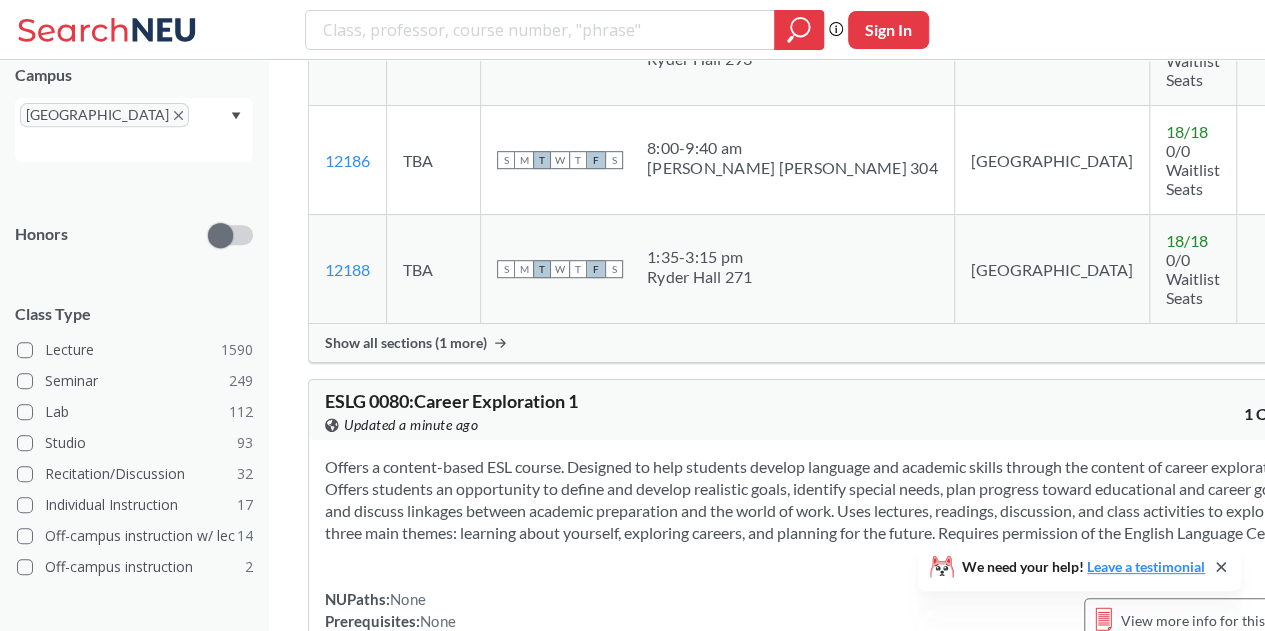 scroll, scrollTop: 447, scrollLeft: 0, axis: vertical 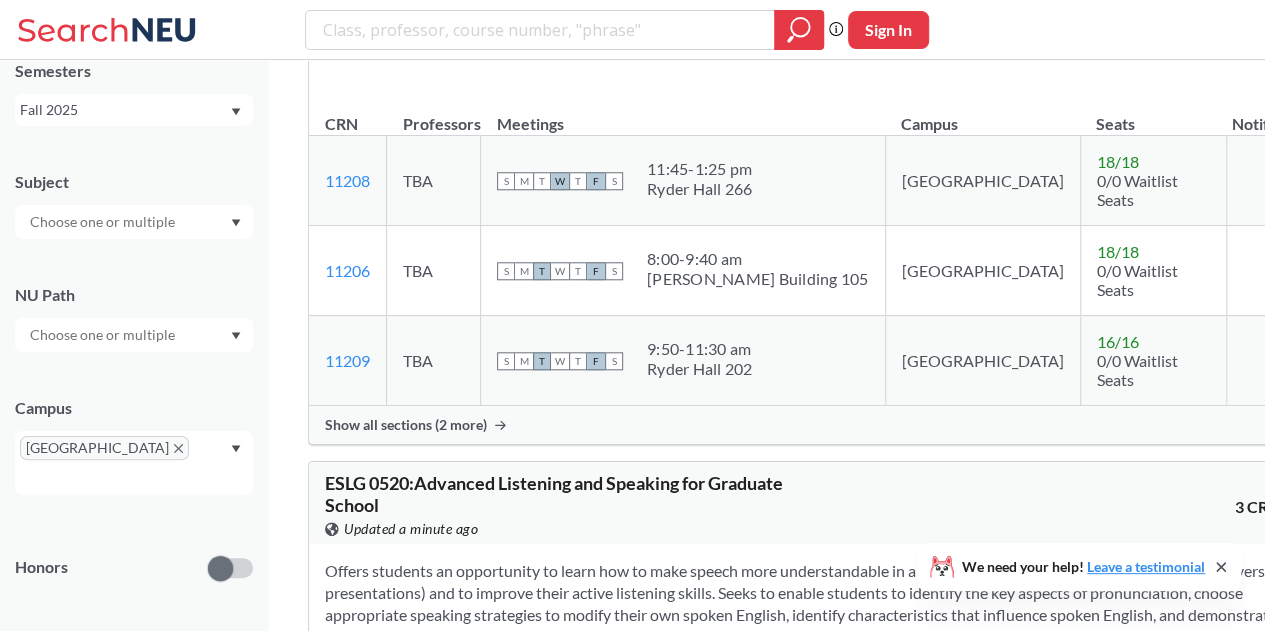click at bounding box center [104, 335] 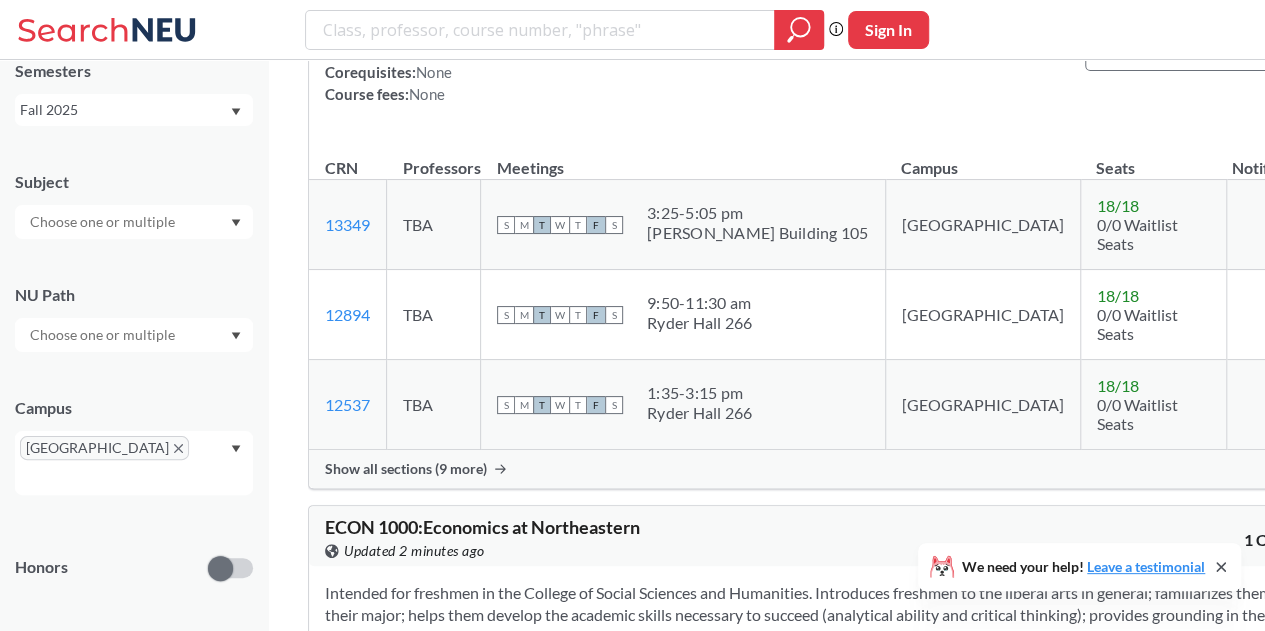 scroll, scrollTop: 6826, scrollLeft: 0, axis: vertical 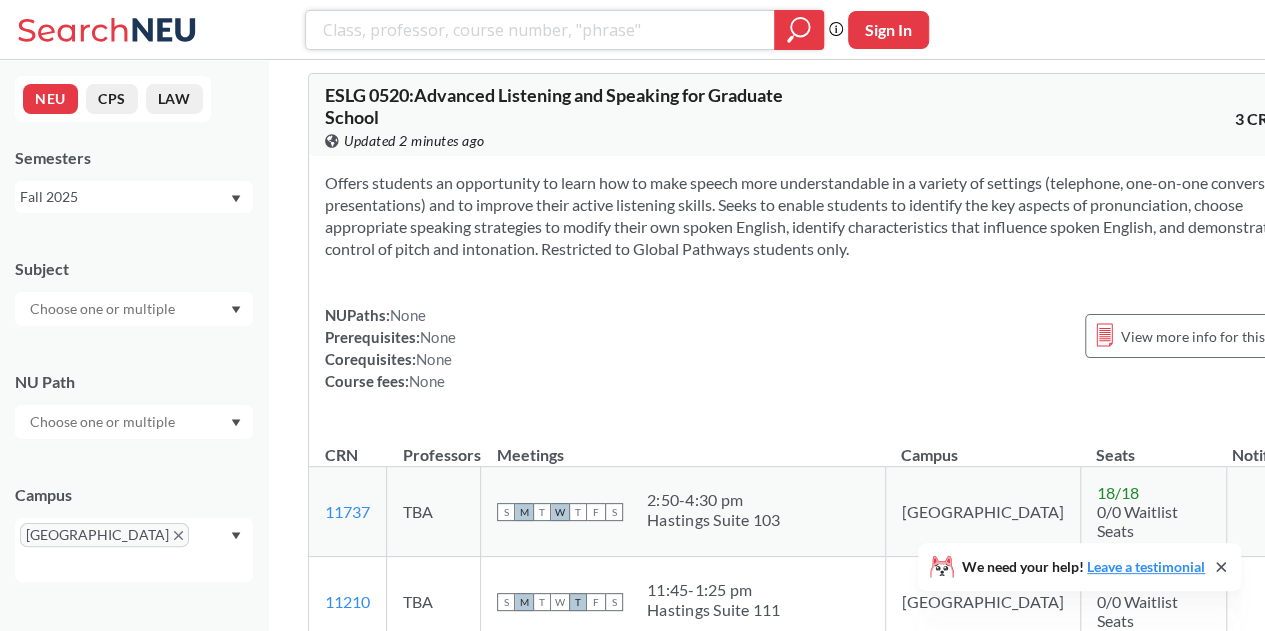 click at bounding box center (540, 30) 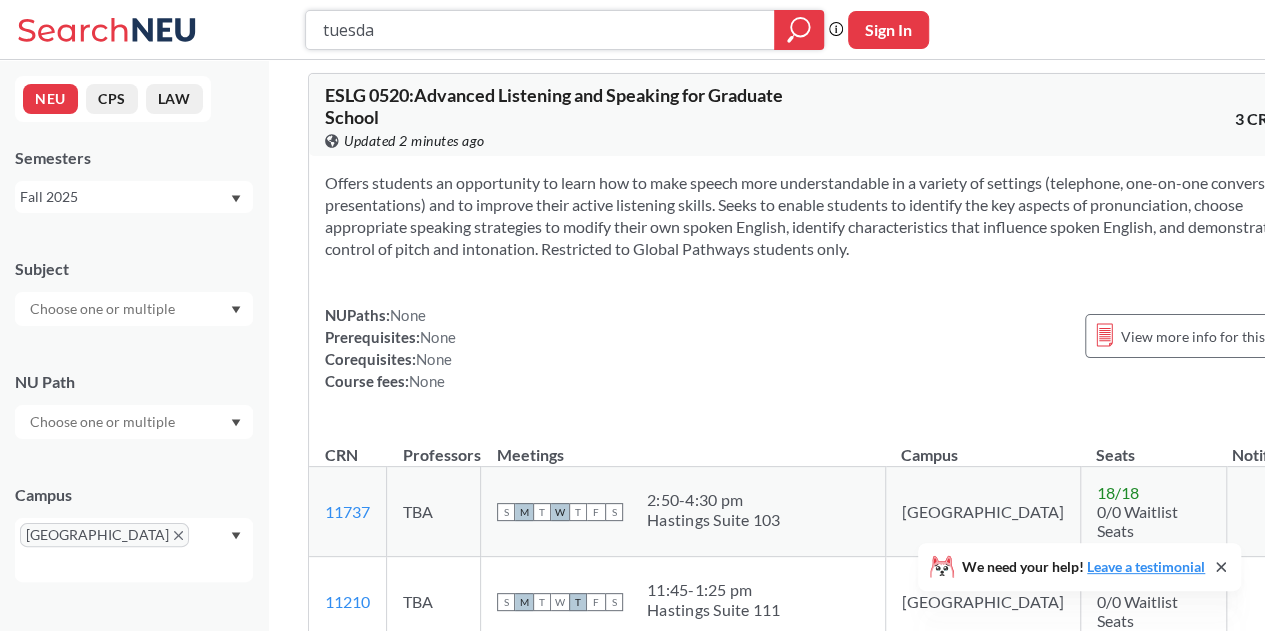type on "[DATE]" 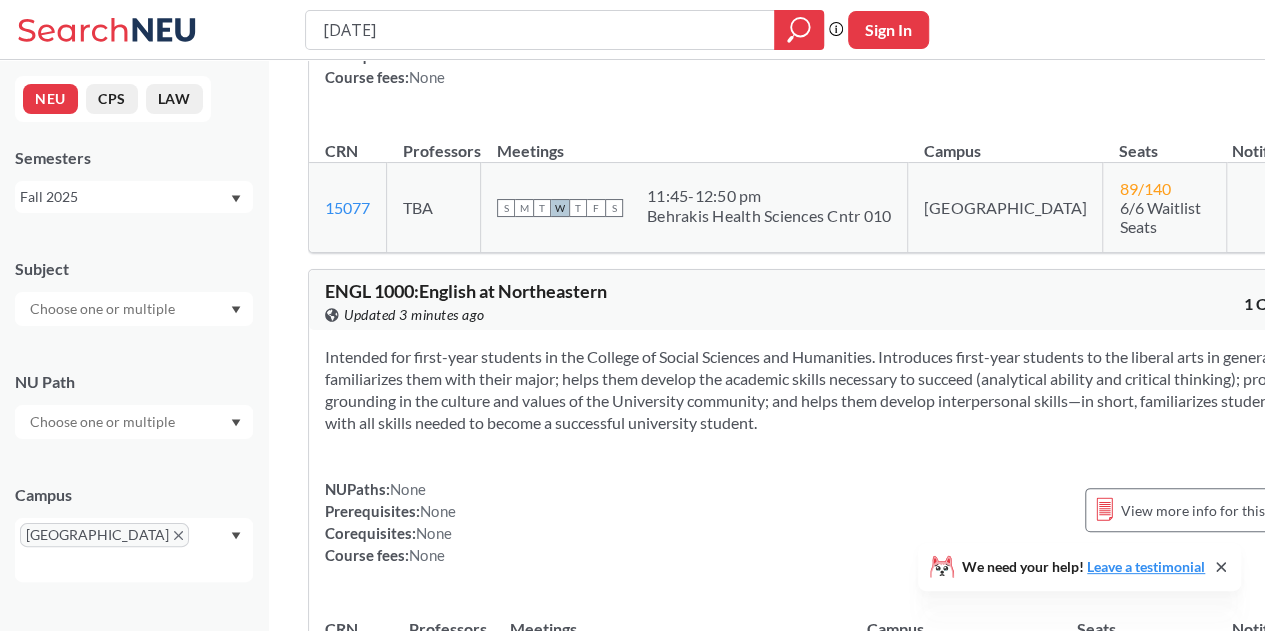scroll, scrollTop: 10989, scrollLeft: 0, axis: vertical 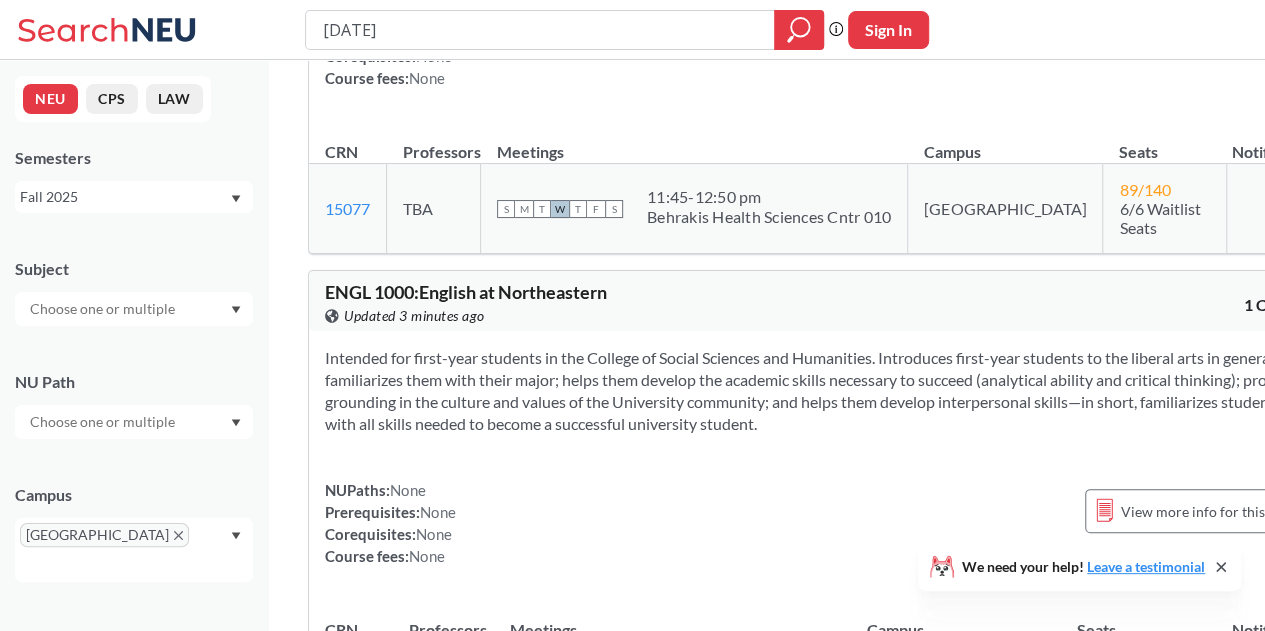 click on "Meetings" at bounding box center (672, 1085) 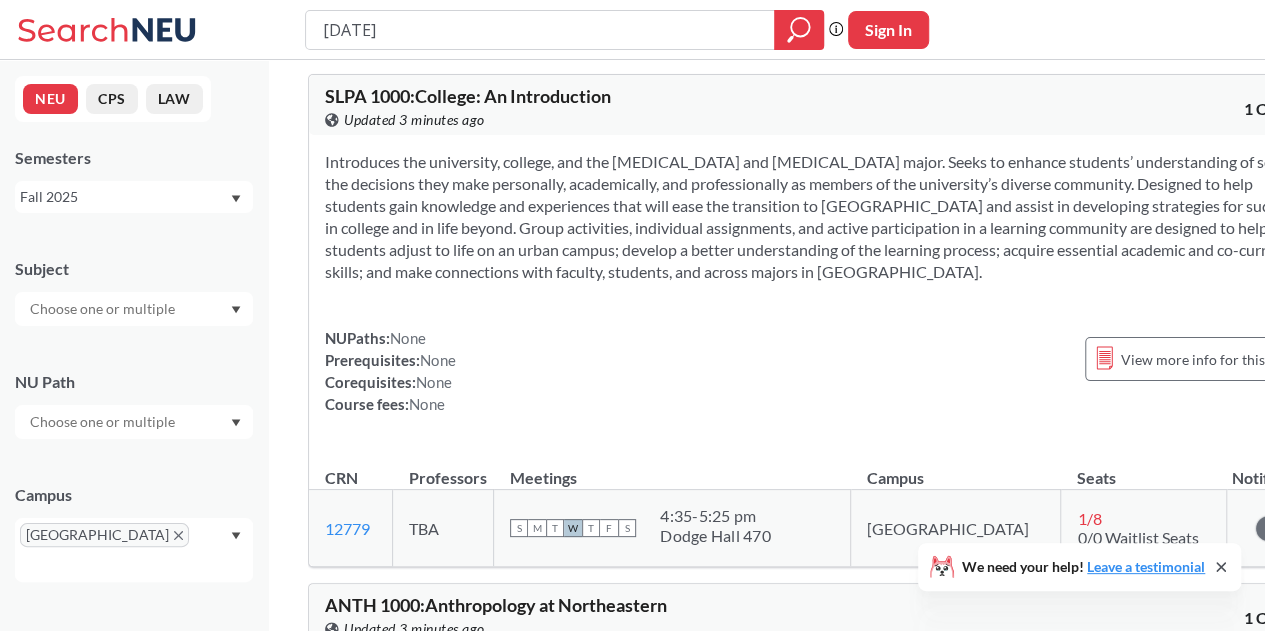 scroll, scrollTop: 12634, scrollLeft: 0, axis: vertical 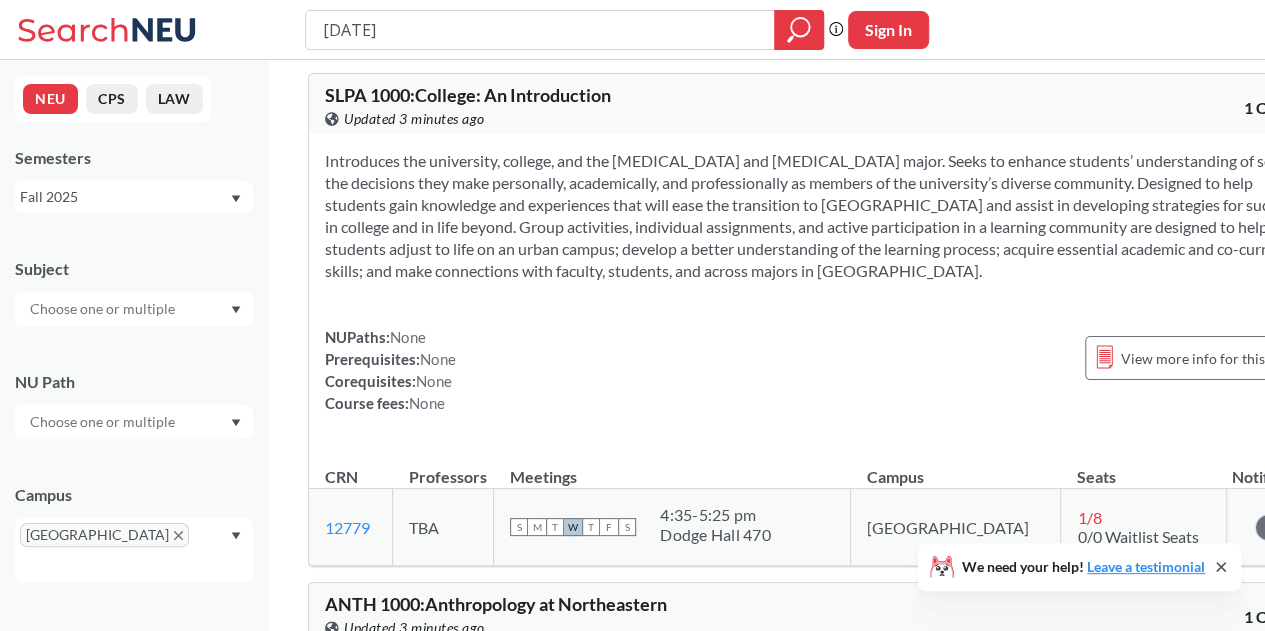 click on "ESLG   0045 :  Reading in the Field of Study View this course on Banner. Updated 3 minutes ago 3 CREDITS
Offers students an opportunity to analyze important issues in their intended field of study while improving their academic reading skills in an interdisciplinary course. Using journal articles and other media, students investigate current theories, trends, practices, and perspectives in their specific field of study.
NUPaths:  None Prerequisites:  None Corequisites:  None Course fees:  None View more info for this class CRN  Professors   Meetings   Campus   Seats   Notifications  12187 View this section on Banner. TBA S M T W T F S 9:50 - 11:30 am [GEOGRAPHIC_DATA] 293 Boston 18 / 18 0/0 Waitlist Seats There are still seats remaining for this section 12186 View this section on Banner. TBA S M T W T F S 8:00 - 9:40 am [PERSON_NAME] [PERSON_NAME] 304 Boston 18 / 18 0/0 Waitlist Seats There are still seats remaining for this section 12188 View this section on Banner. TBA S M T W T F S 1:35 - 3:15 pm Ryder Hall 271 18 /" at bounding box center [819, -3810] 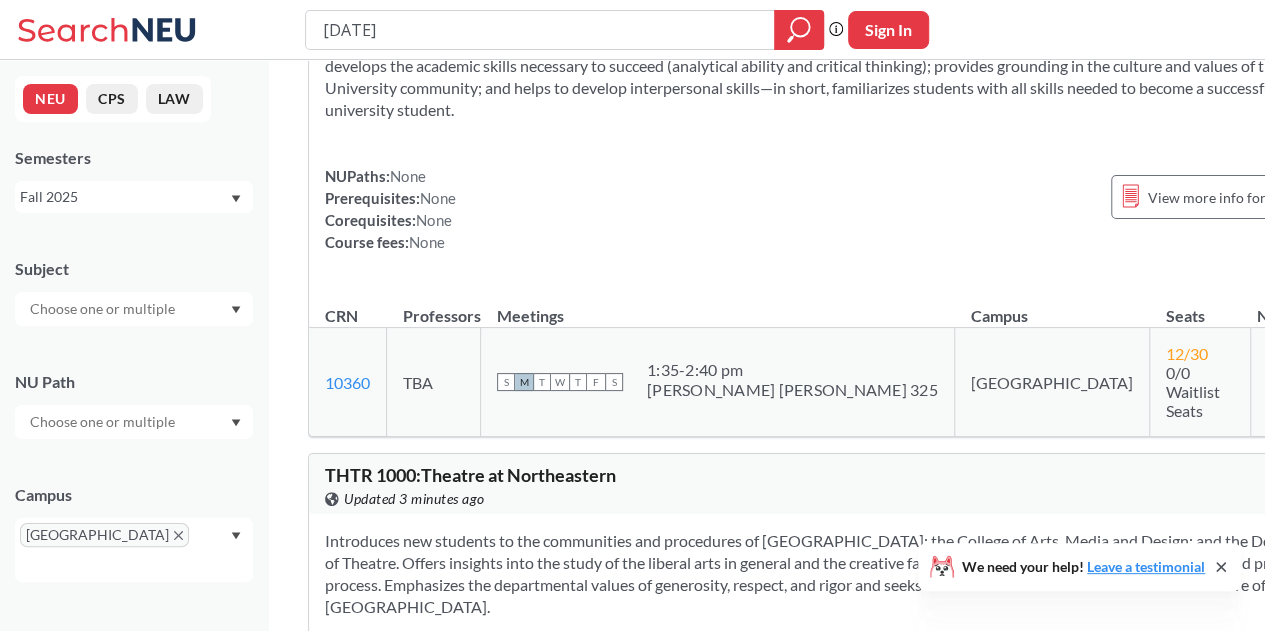 scroll, scrollTop: 13532, scrollLeft: 0, axis: vertical 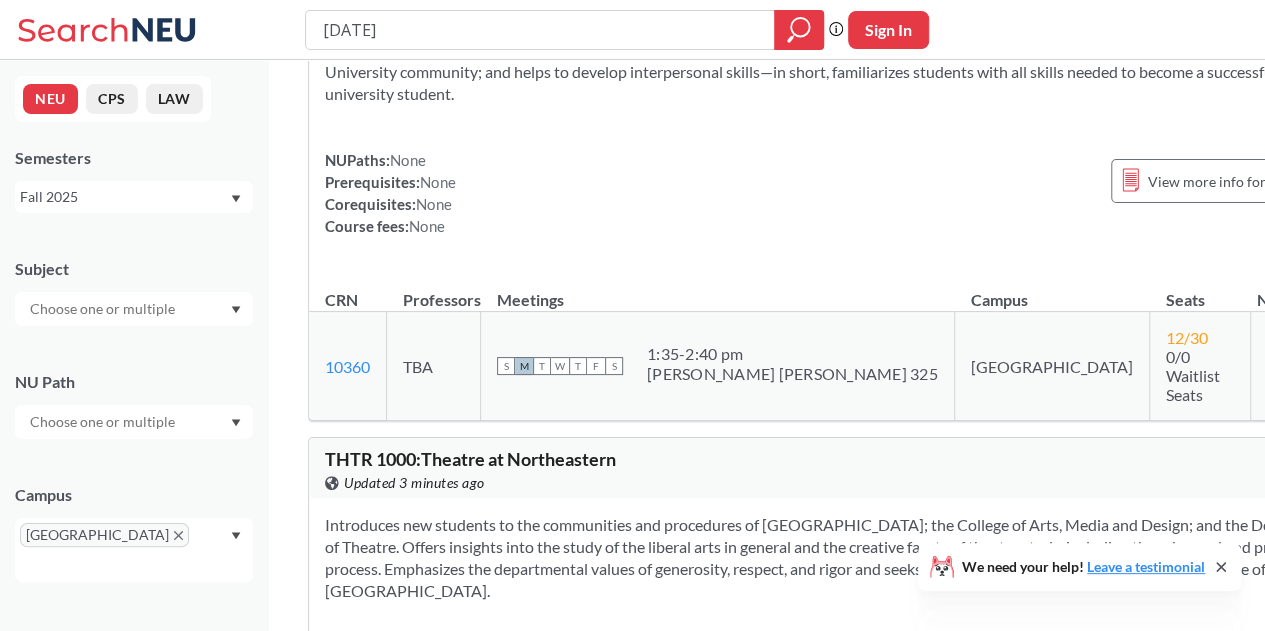 click on "NUPaths:  None Prerequisites:  None Corequisites:  None Course fees:  None View more info for this class" at bounding box center [832, 690] 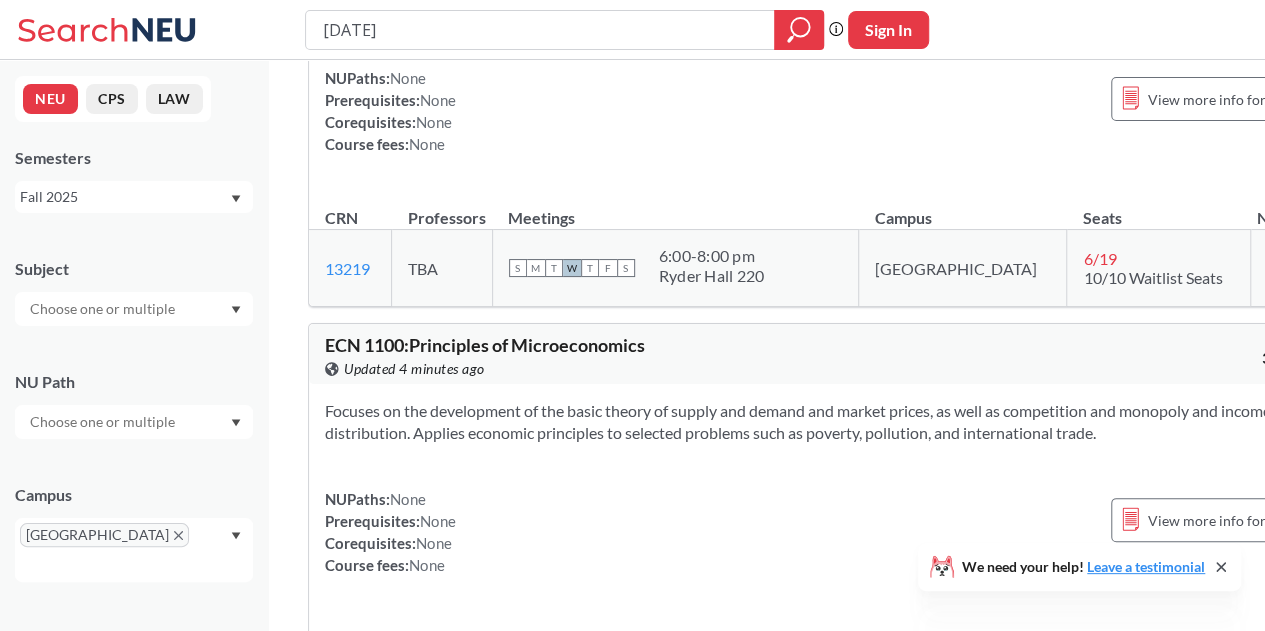scroll, scrollTop: 22219, scrollLeft: 0, axis: vertical 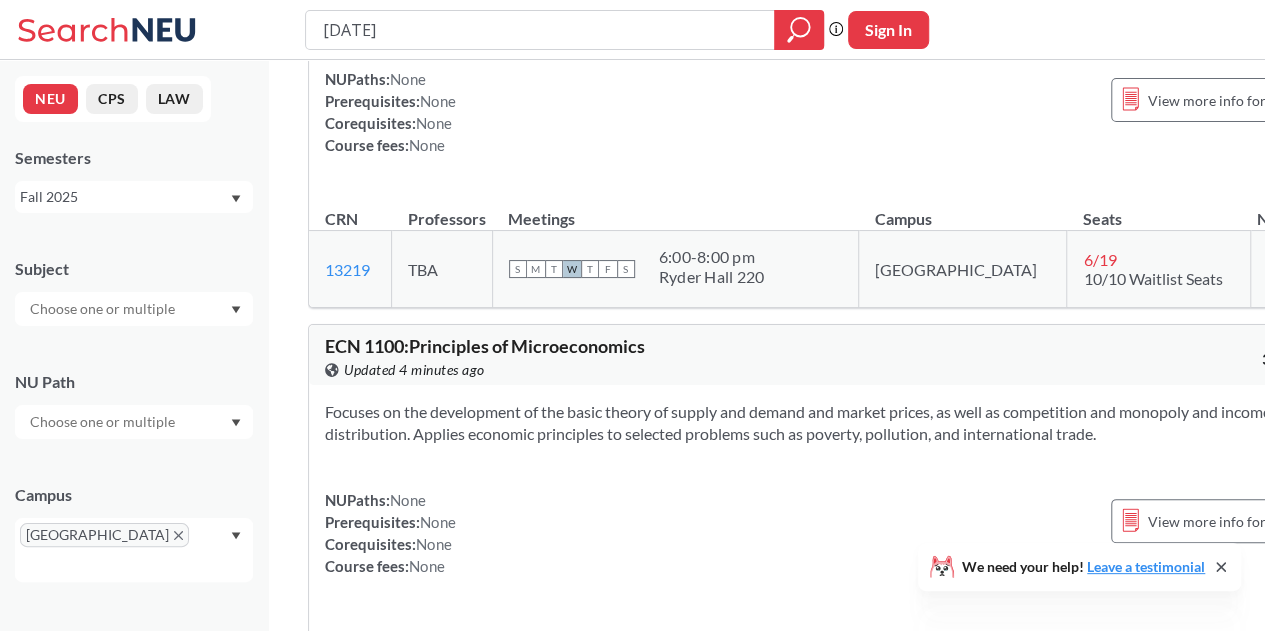 click on "ARTH   1100 :  Interactive Media and Society View this course on Banner. Updated 4 minutes ago 4 CREDITS" at bounding box center (832, 847) 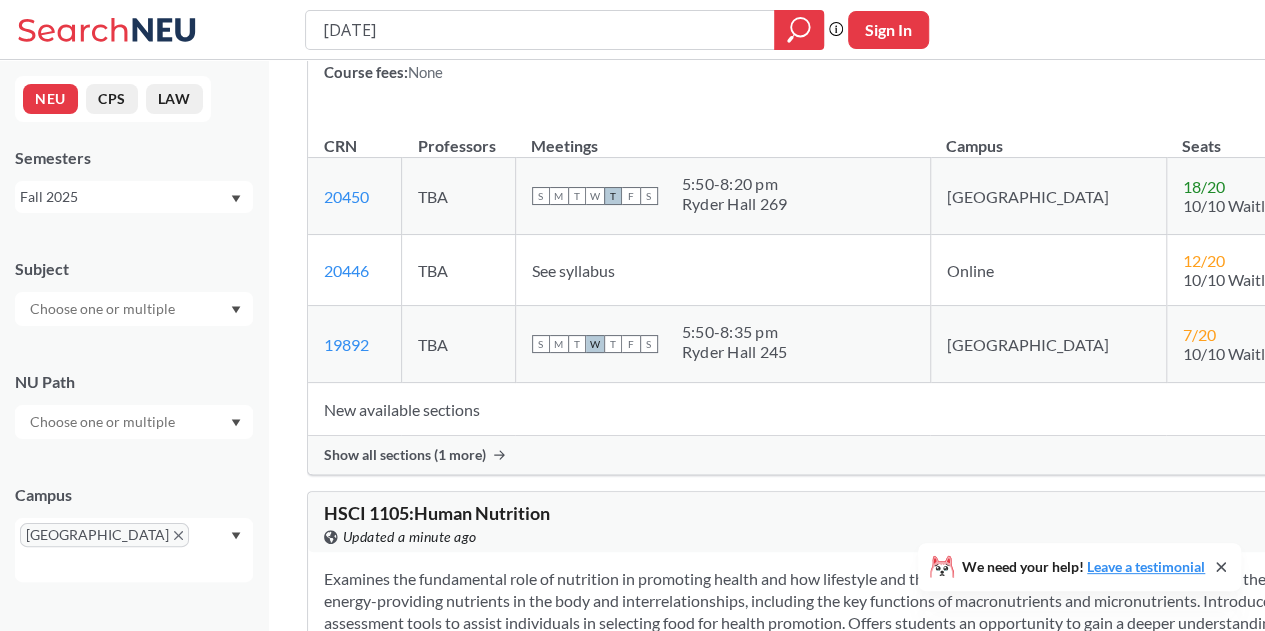 scroll, scrollTop: 56513, scrollLeft: 0, axis: vertical 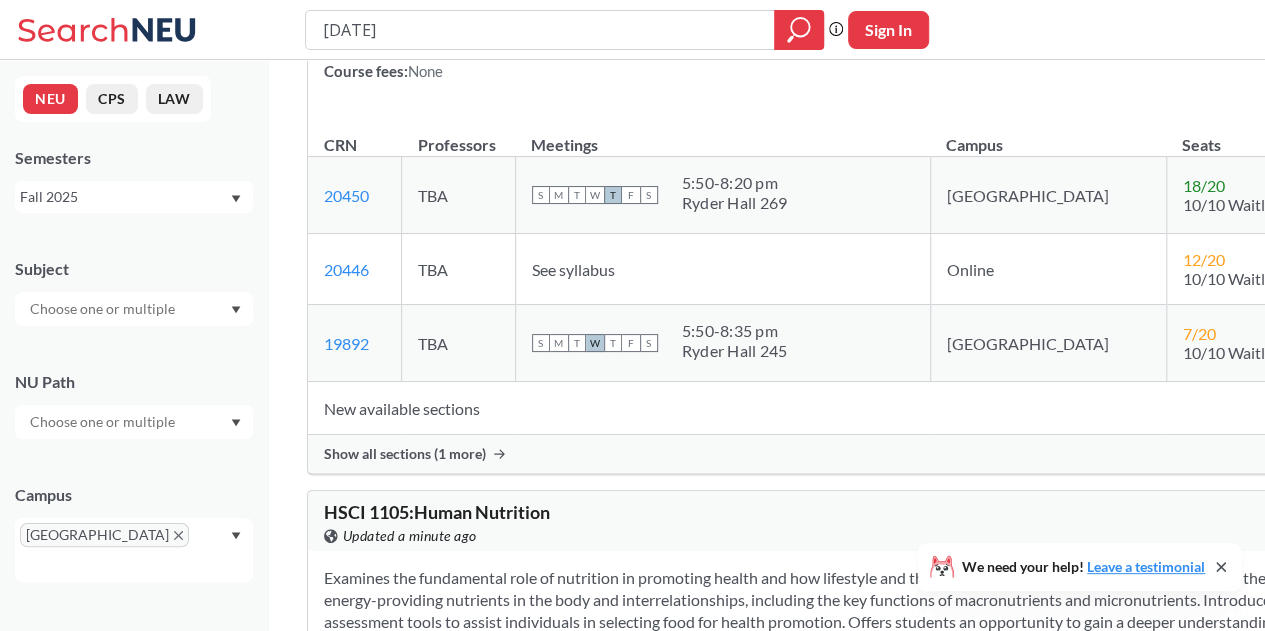 click on "CPS" at bounding box center [112, 99] 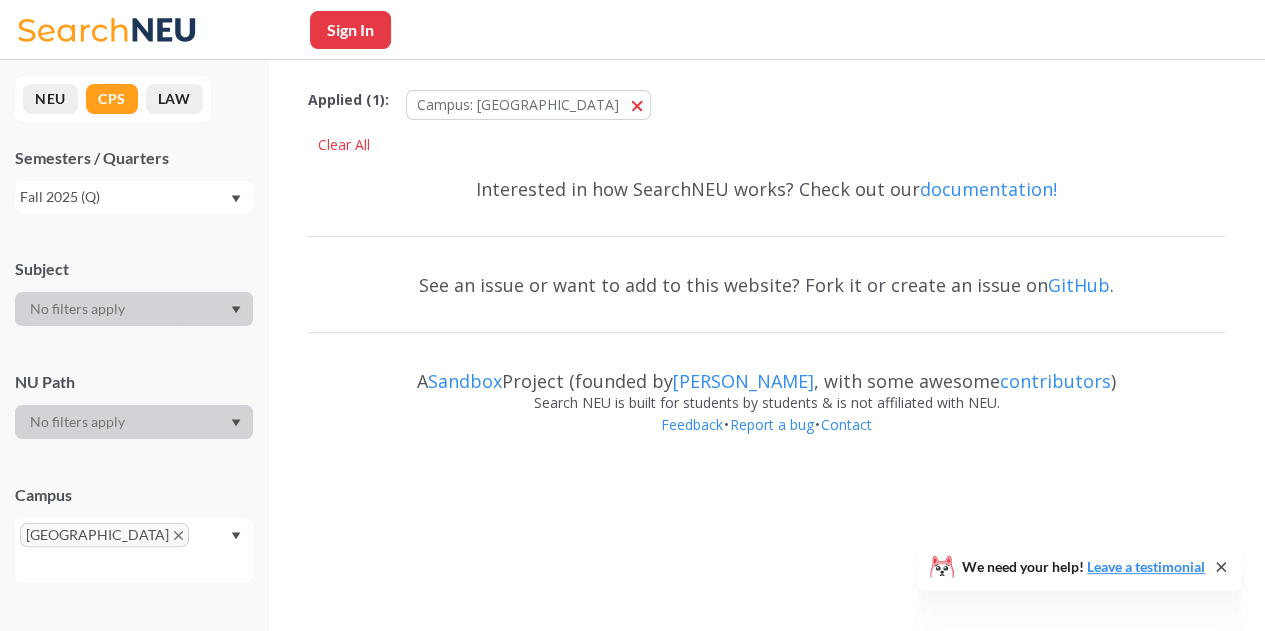 scroll, scrollTop: 0, scrollLeft: 0, axis: both 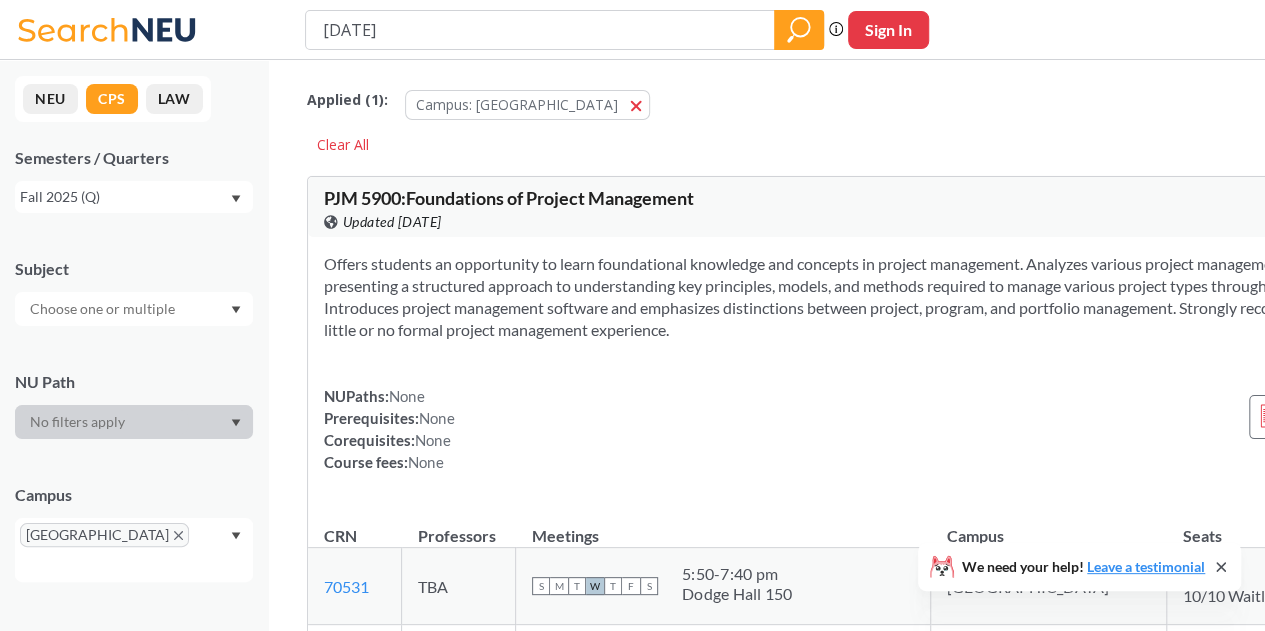 click on "NEU" at bounding box center (50, 99) 